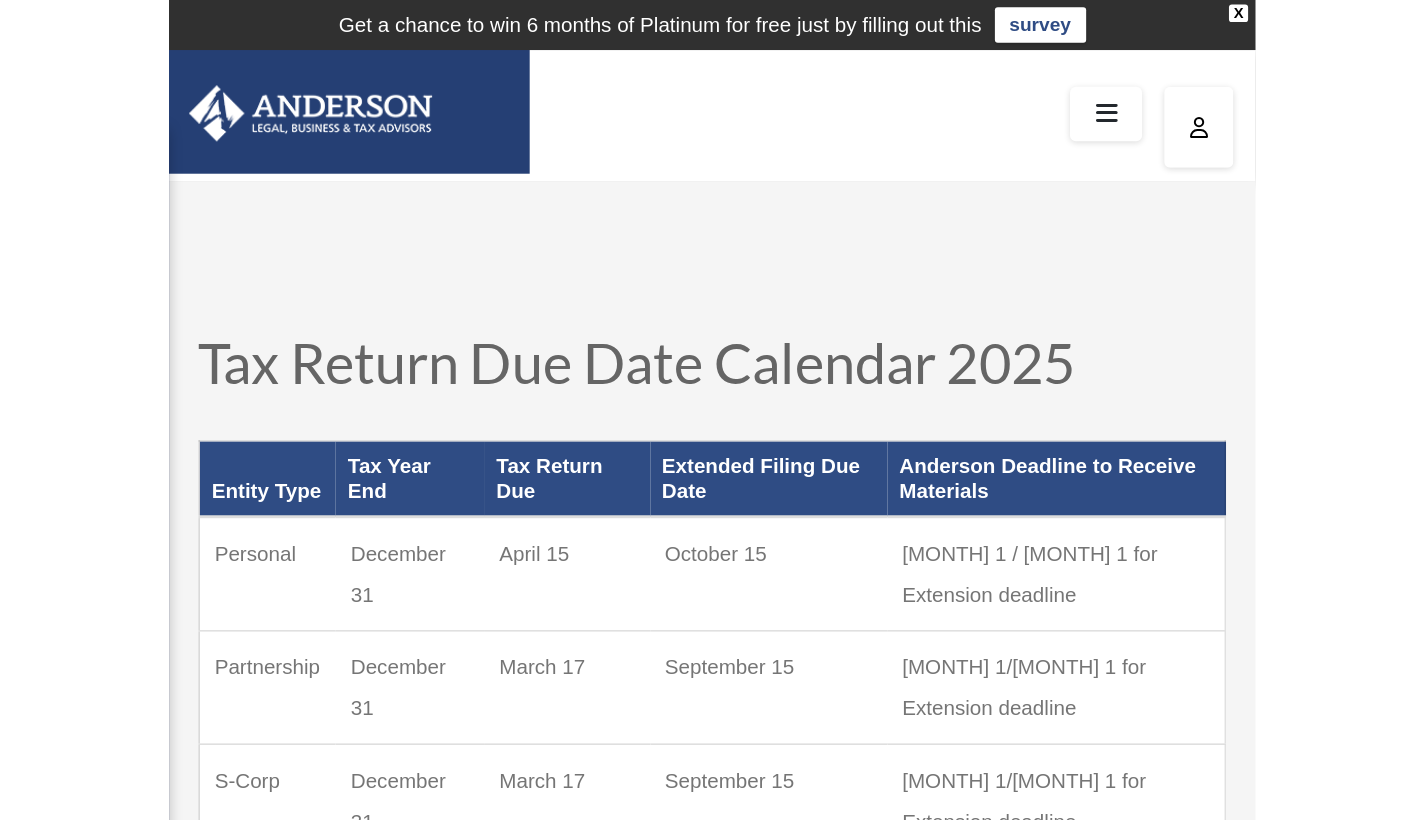 scroll, scrollTop: 0, scrollLeft: 0, axis: both 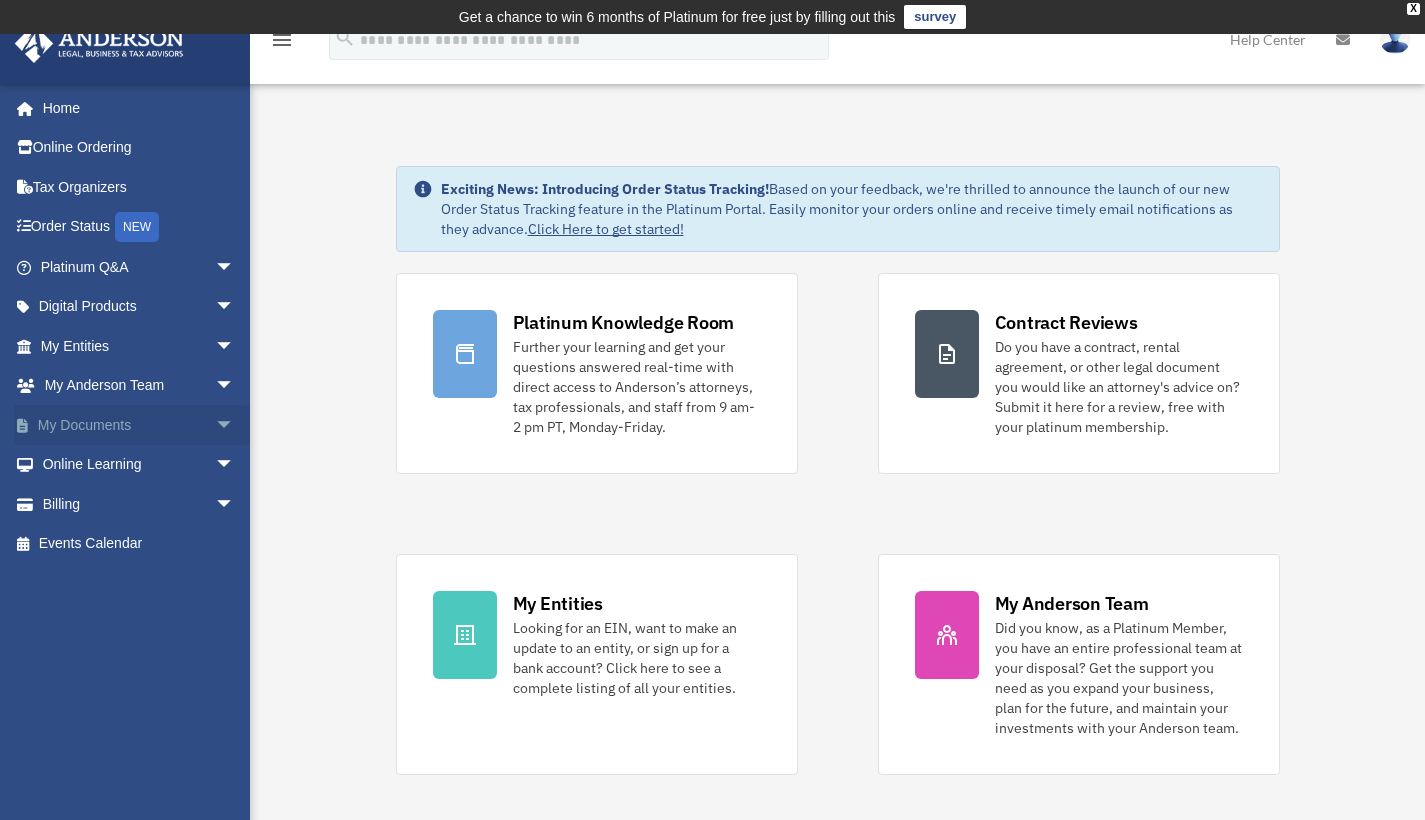 click on "My Documents arrow_drop_down" at bounding box center [139, 425] 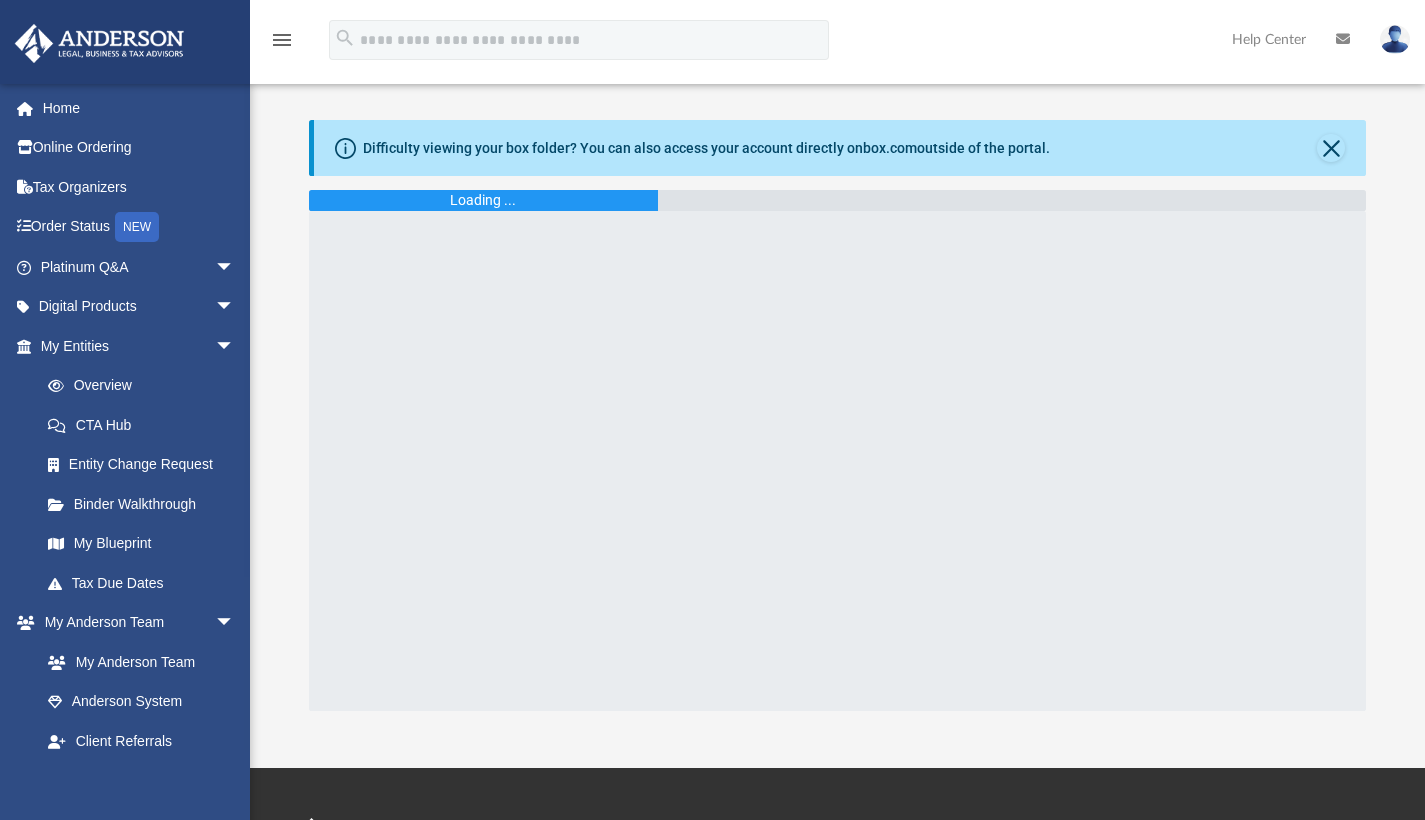 scroll, scrollTop: 0, scrollLeft: 0, axis: both 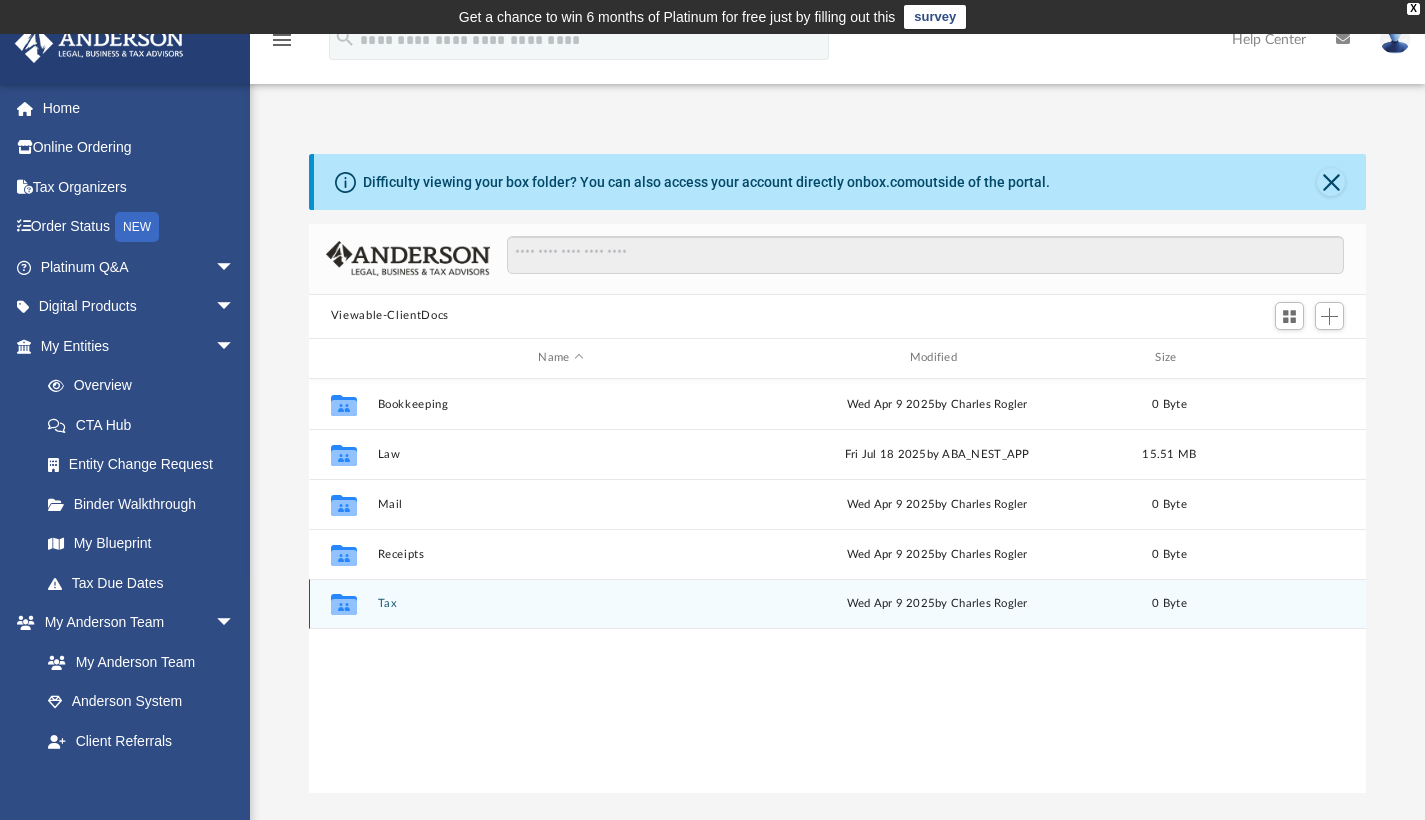 click 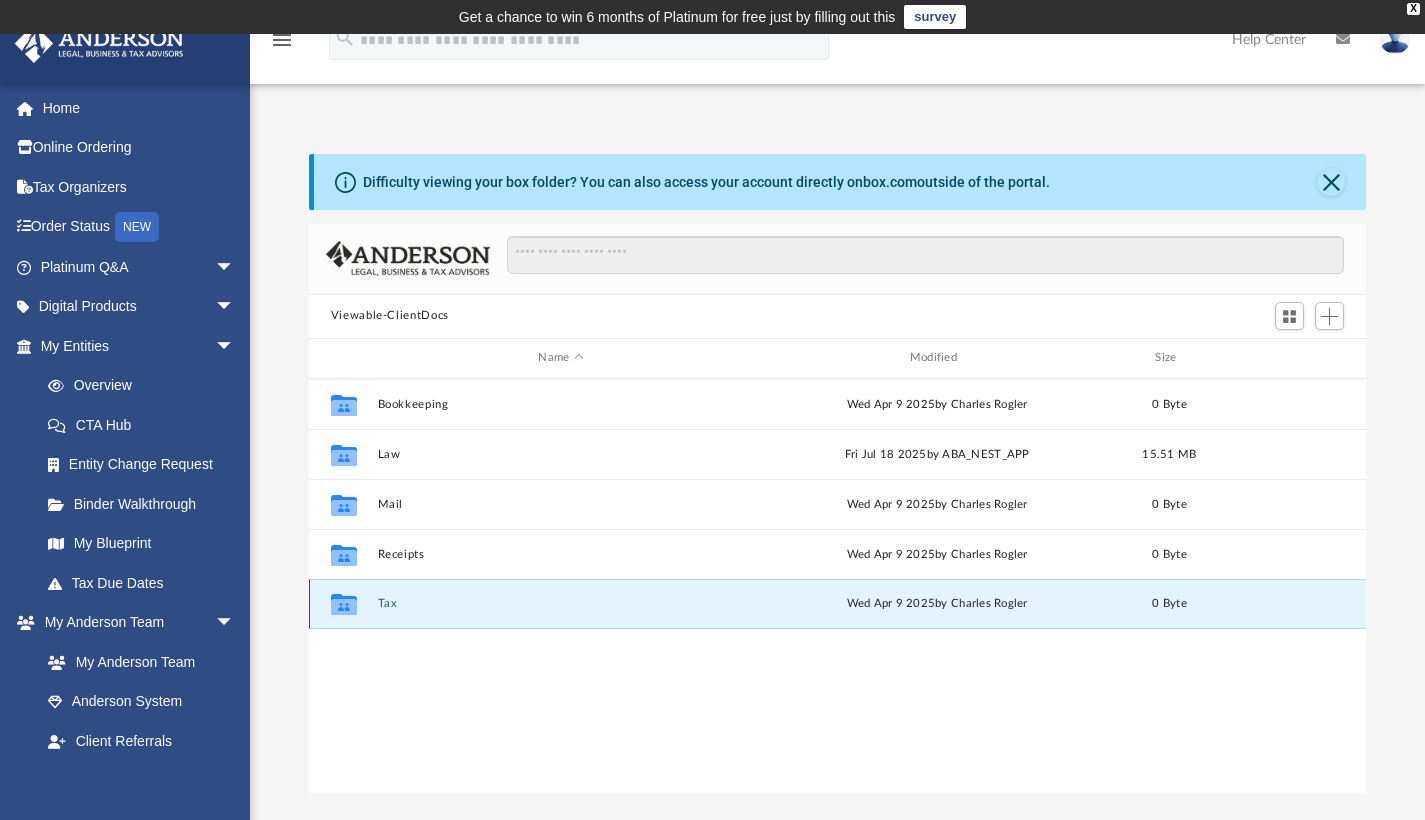 click 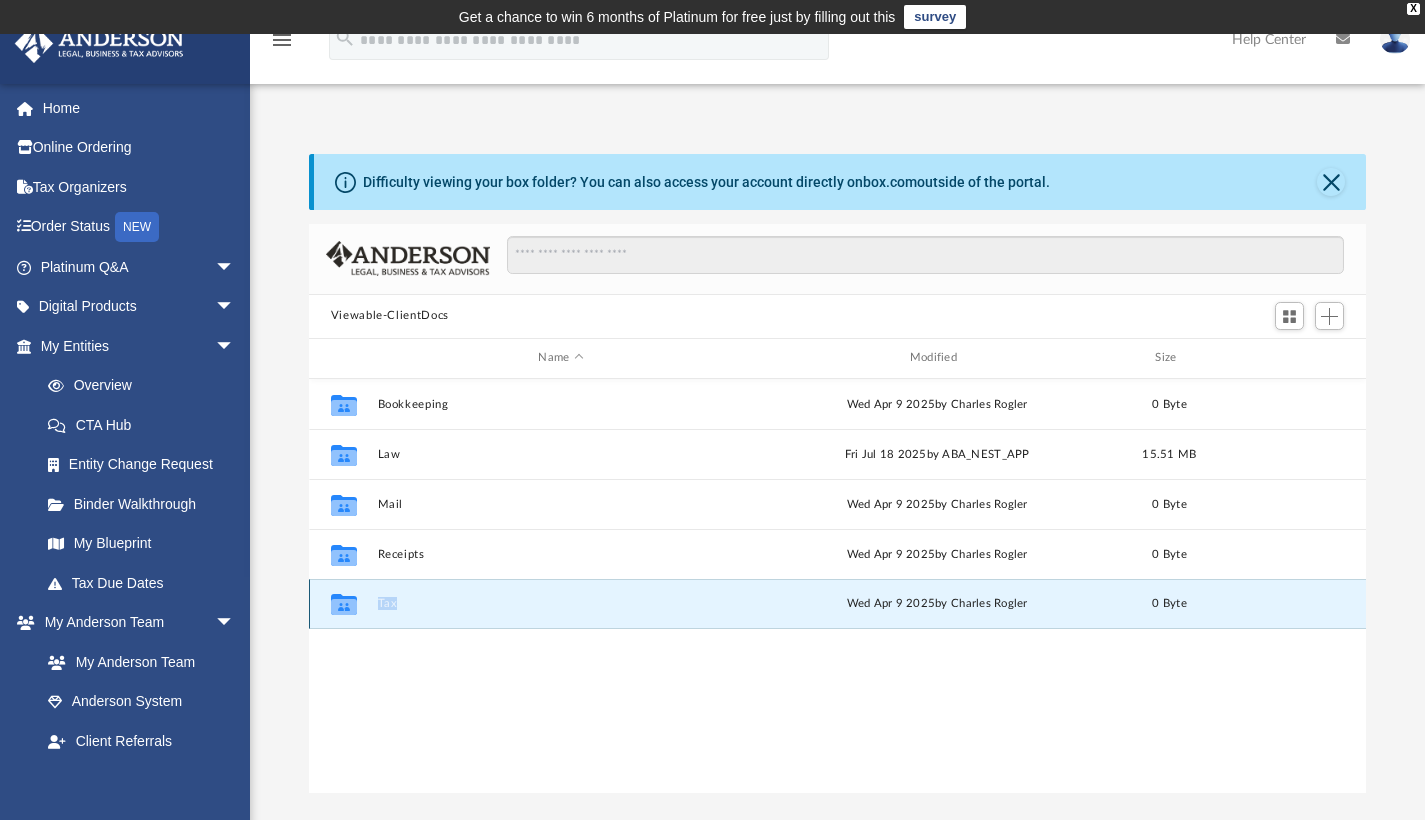 click on "Collaborated Folder Tax Wed Apr 9 2025  by Charles Rogler 0 Byte" at bounding box center [838, 604] 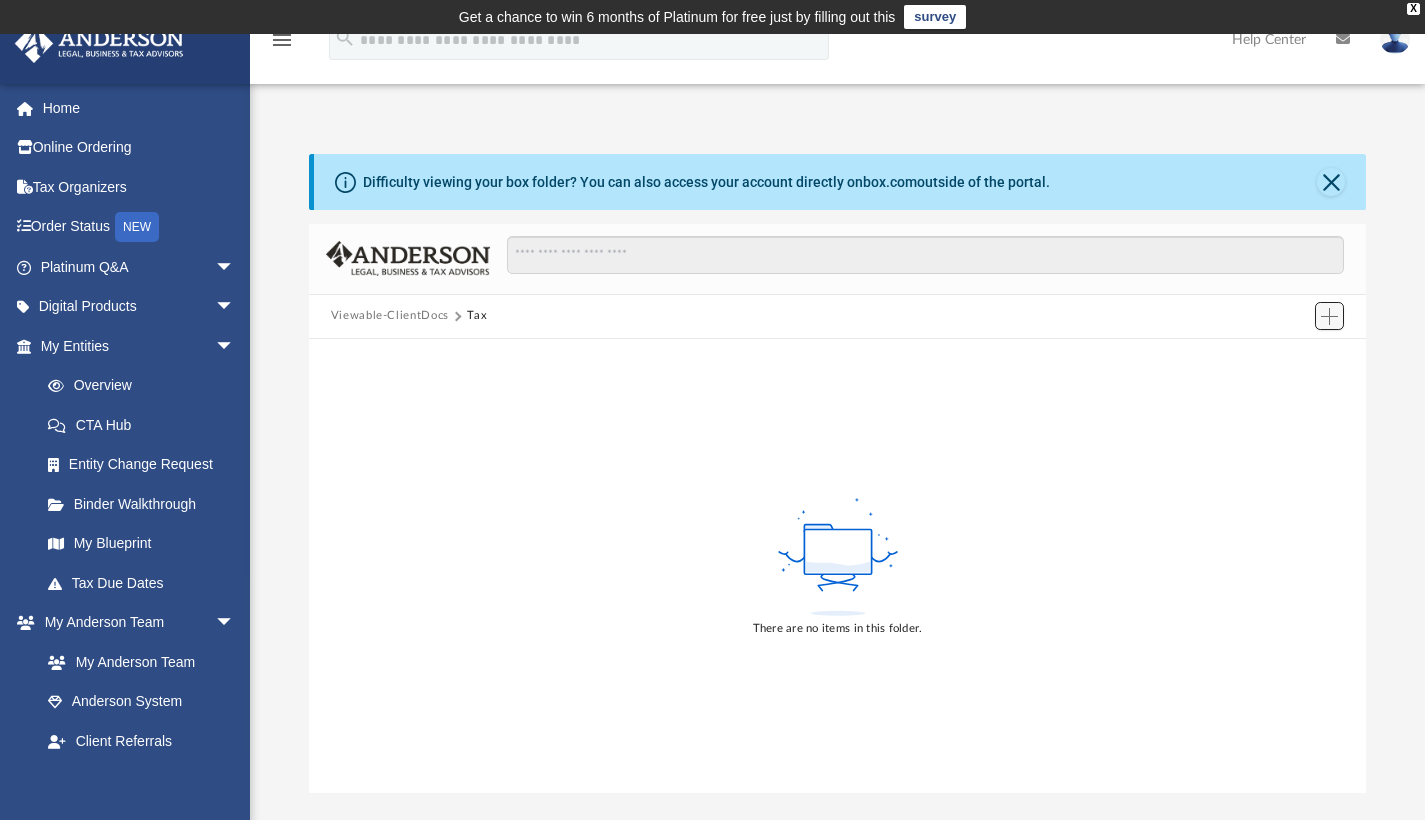 click at bounding box center (1329, 316) 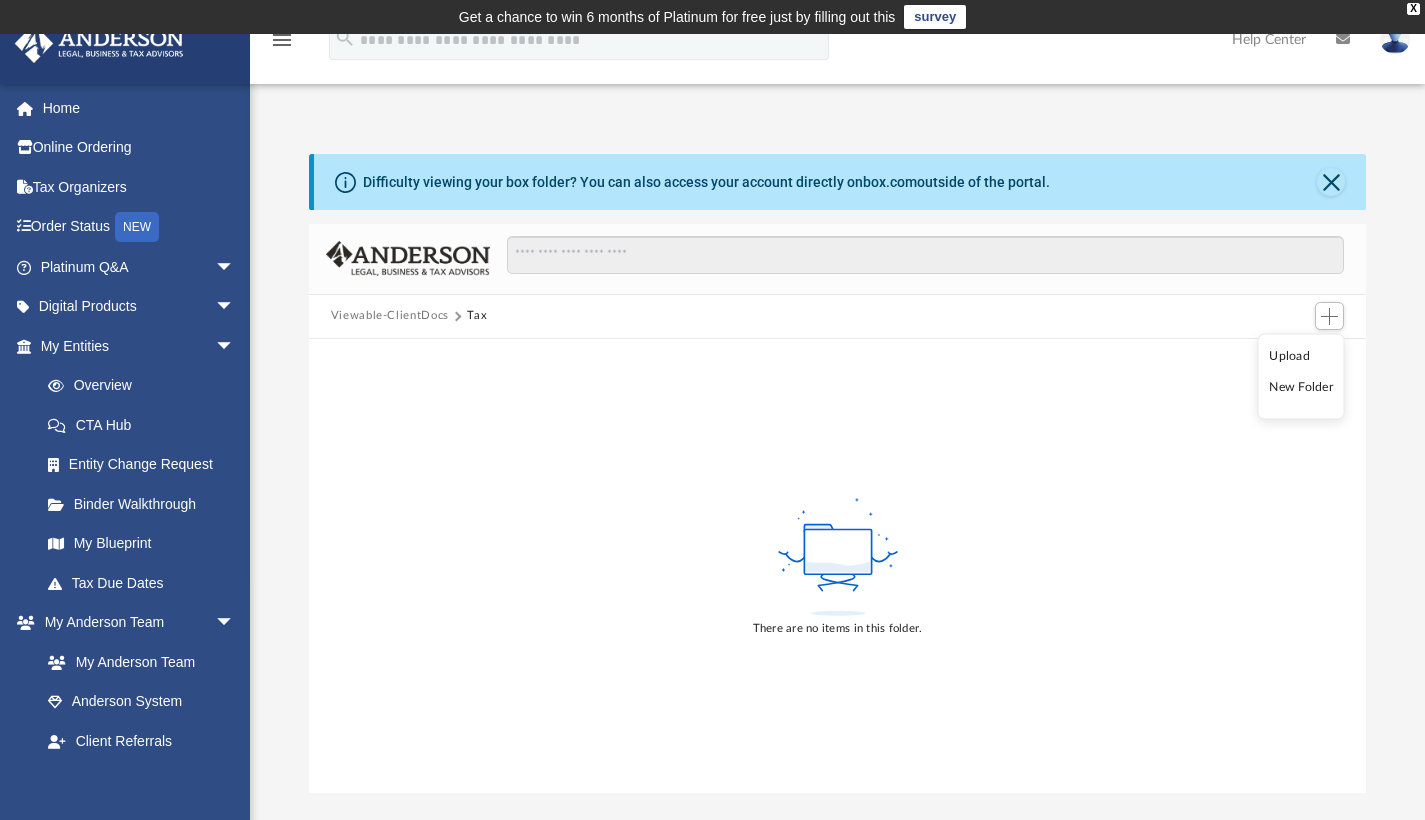 click on "Upload" at bounding box center (1301, 355) 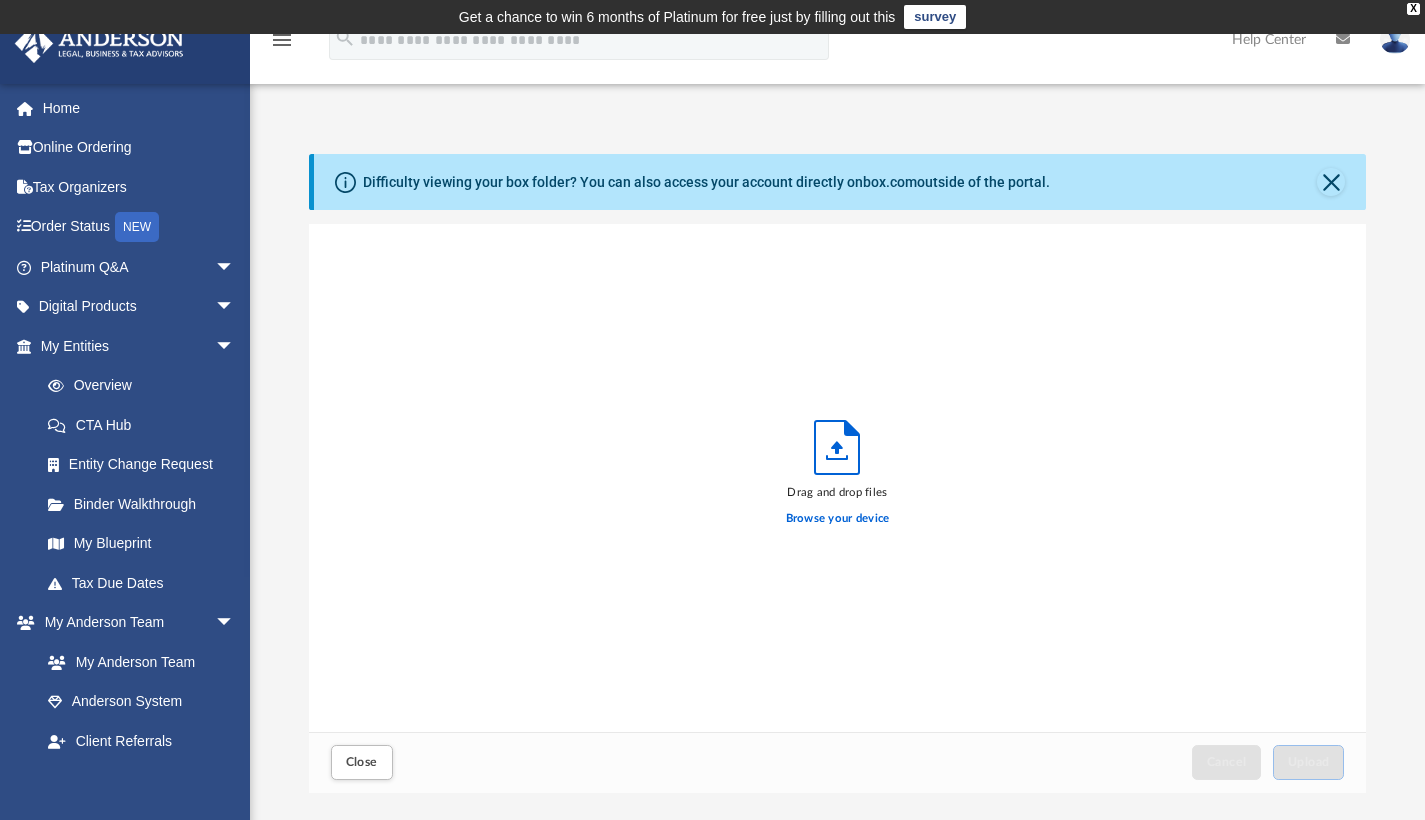 scroll, scrollTop: 16, scrollLeft: 16, axis: both 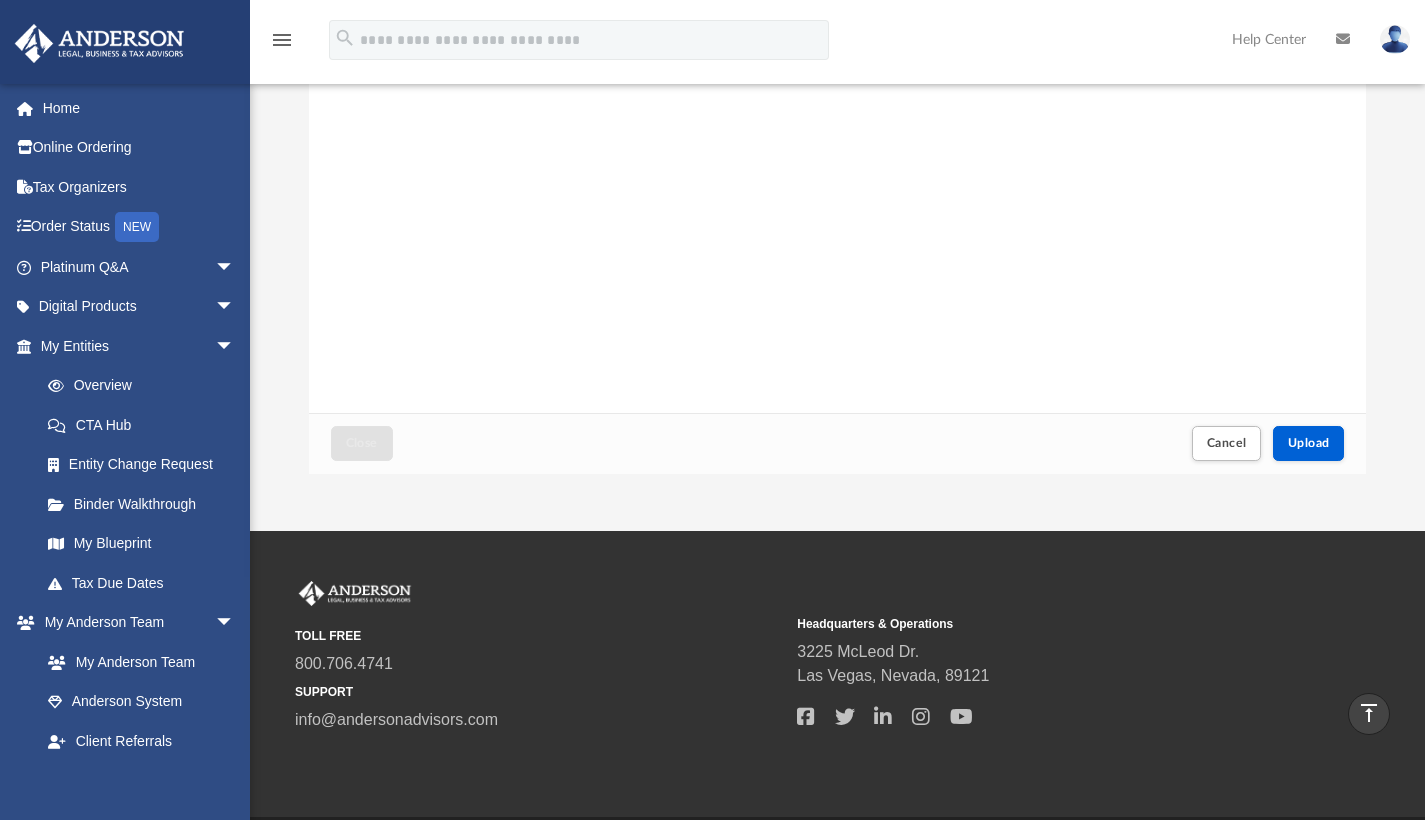 drag, startPoint x: 1326, startPoint y: 447, endPoint x: 1315, endPoint y: 418, distance: 31.016125 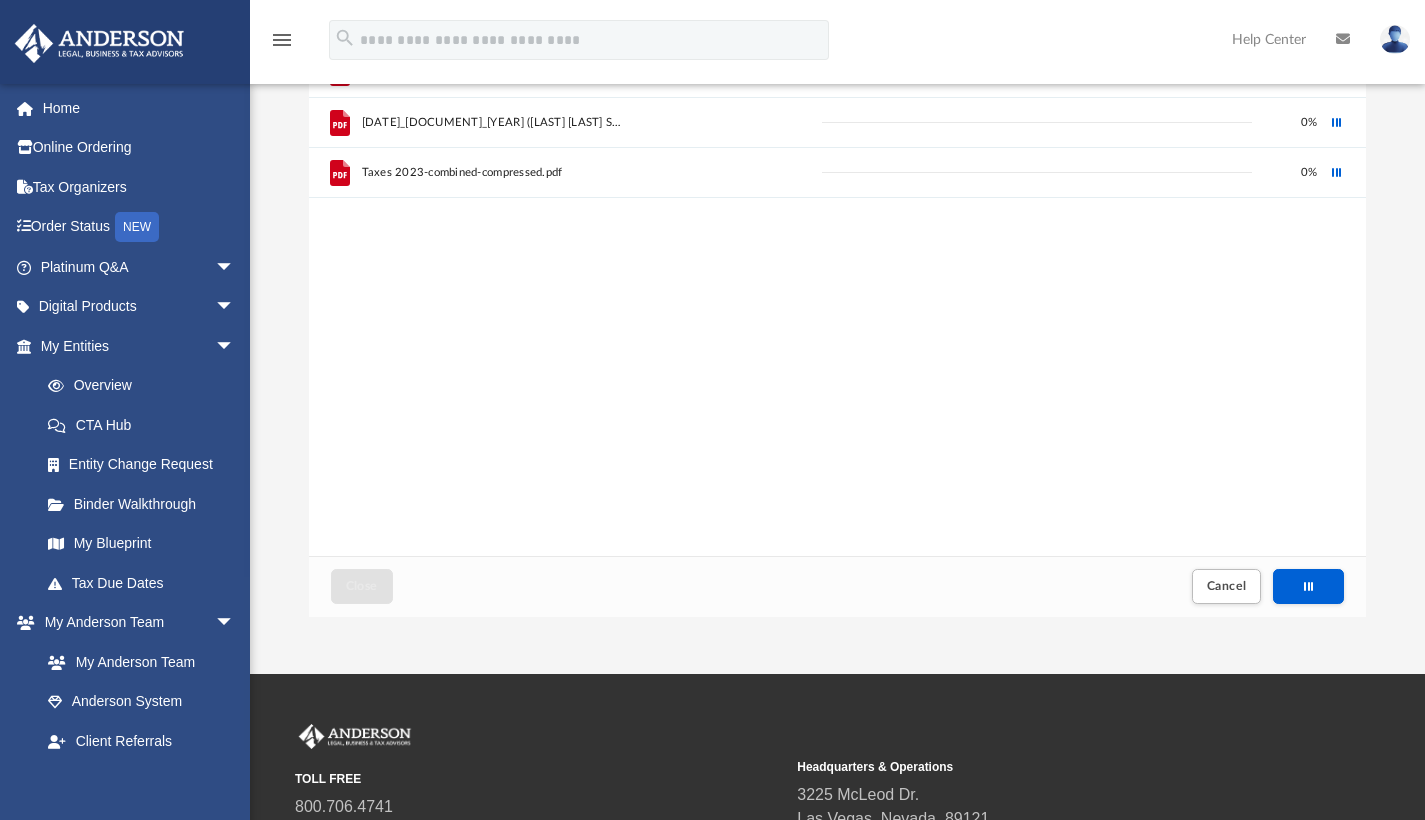 scroll, scrollTop: 0, scrollLeft: 0, axis: both 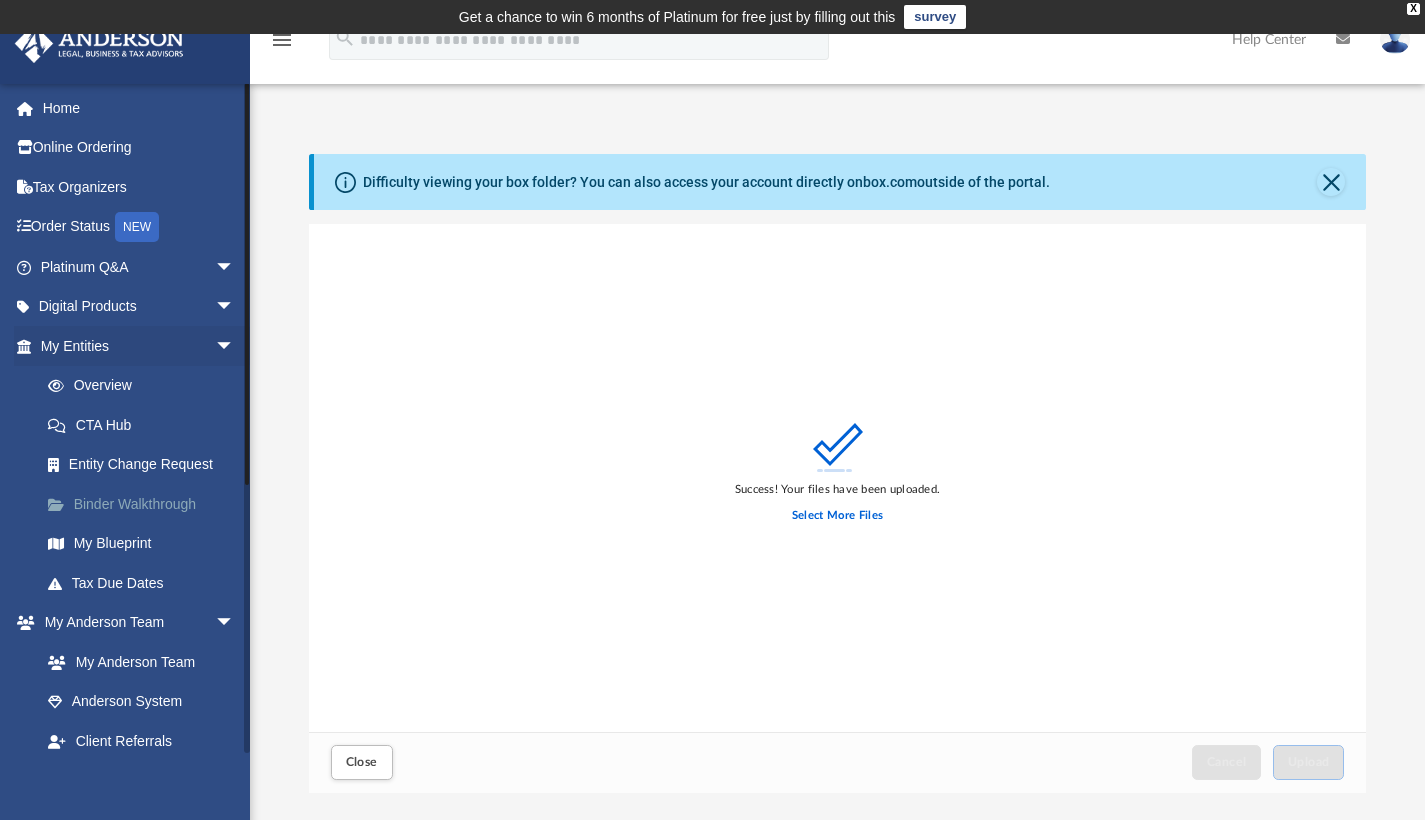 click at bounding box center [66, 505] 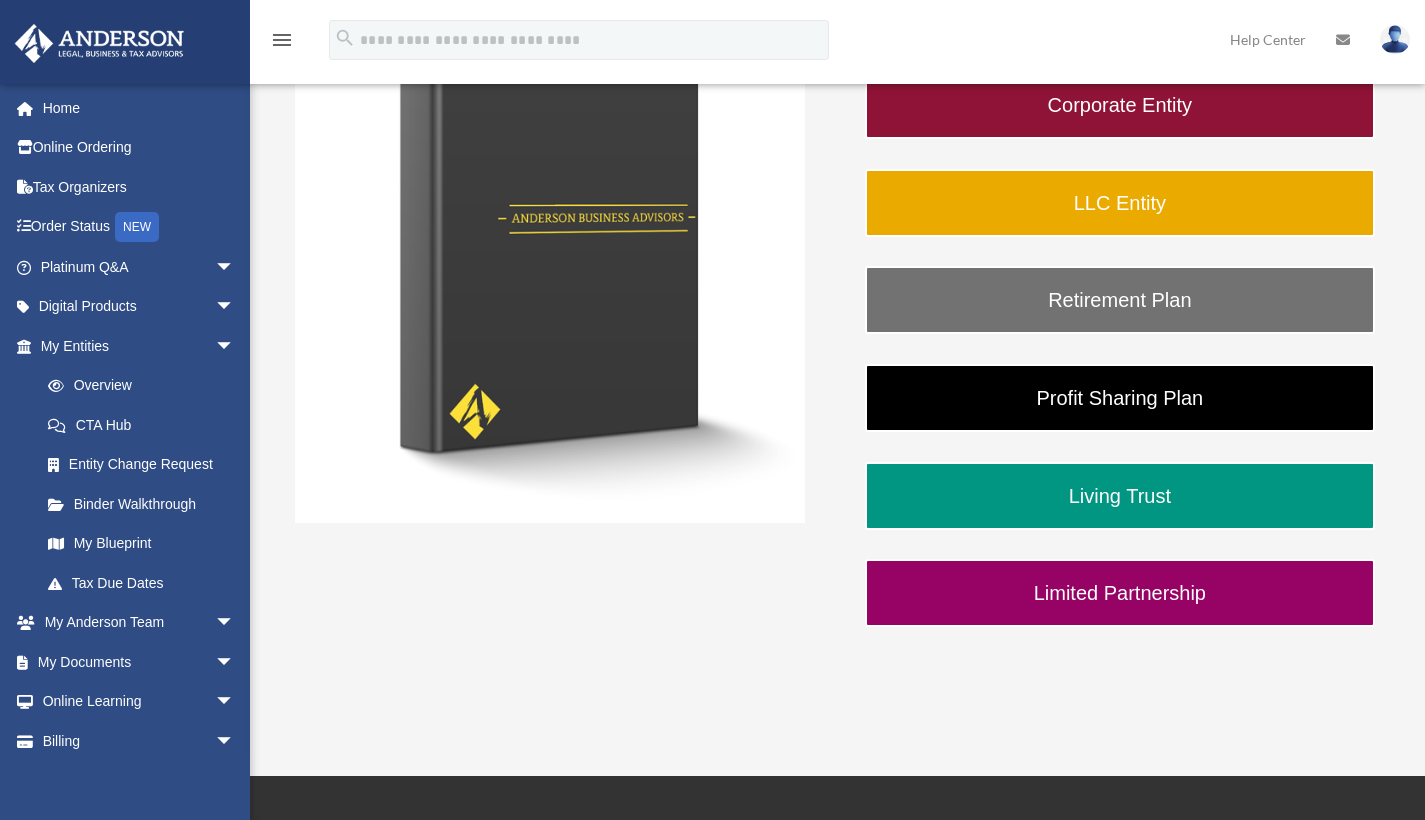 scroll, scrollTop: 595, scrollLeft: 0, axis: vertical 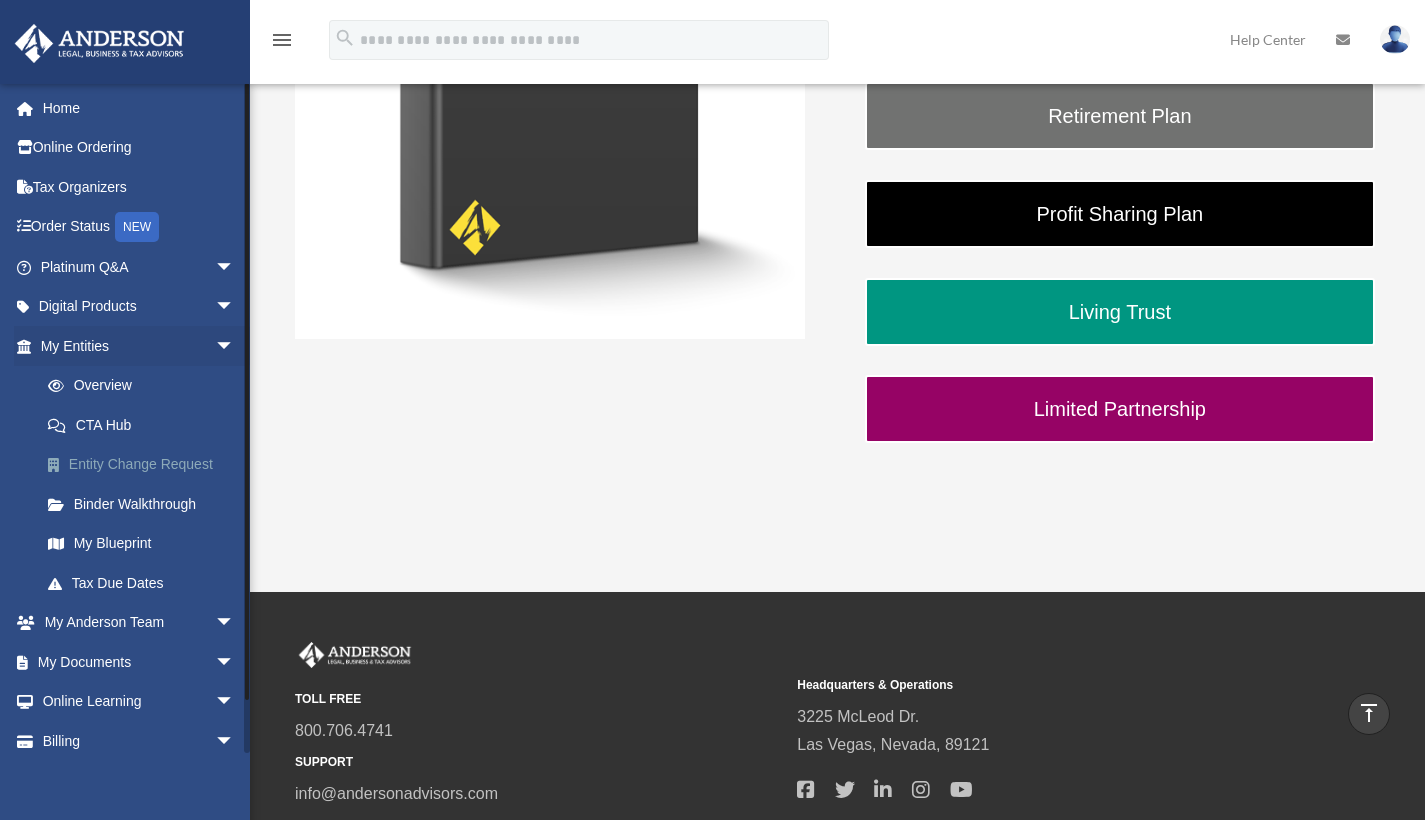 click on "Entity Change Request" at bounding box center [146, 465] 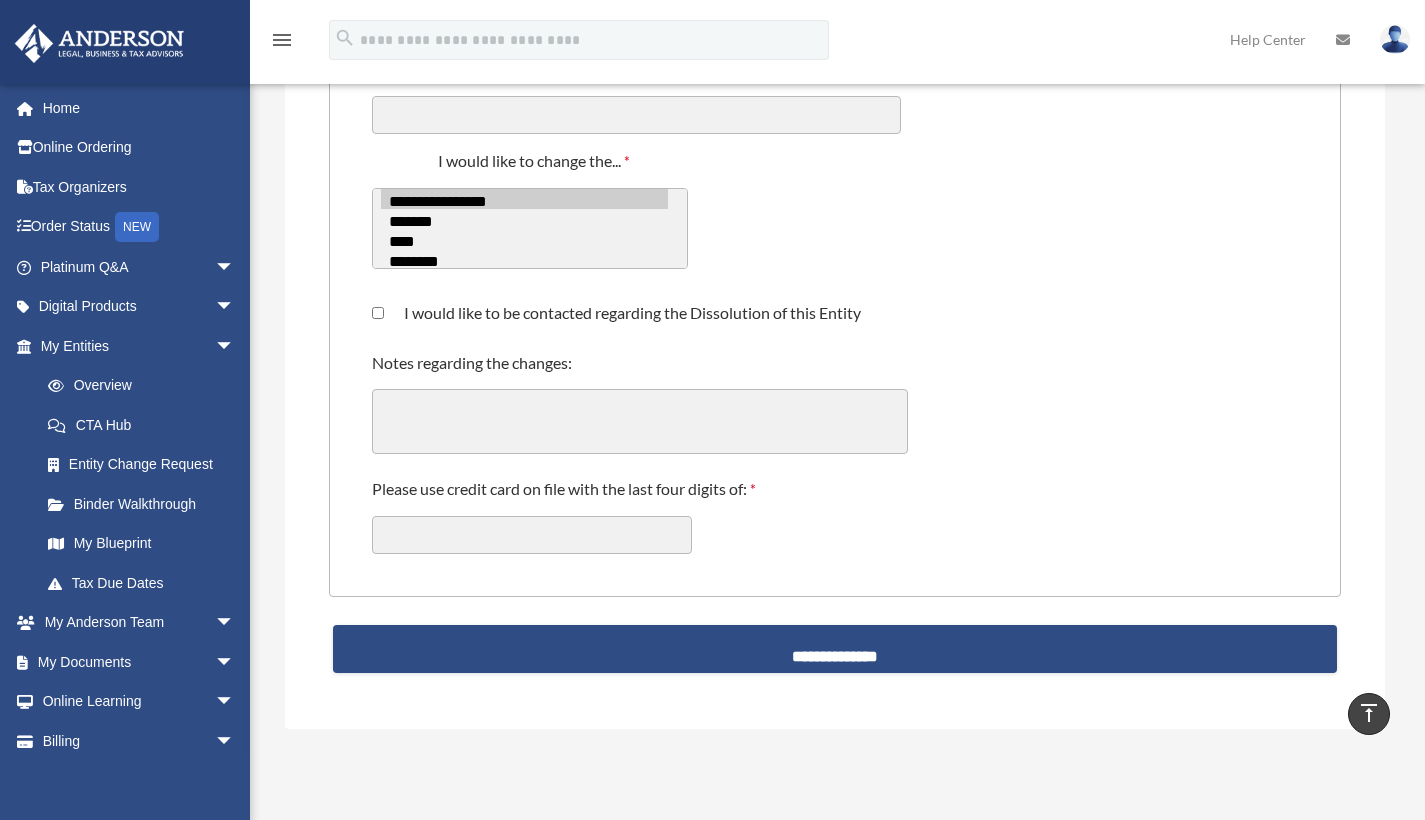 scroll, scrollTop: 0, scrollLeft: 0, axis: both 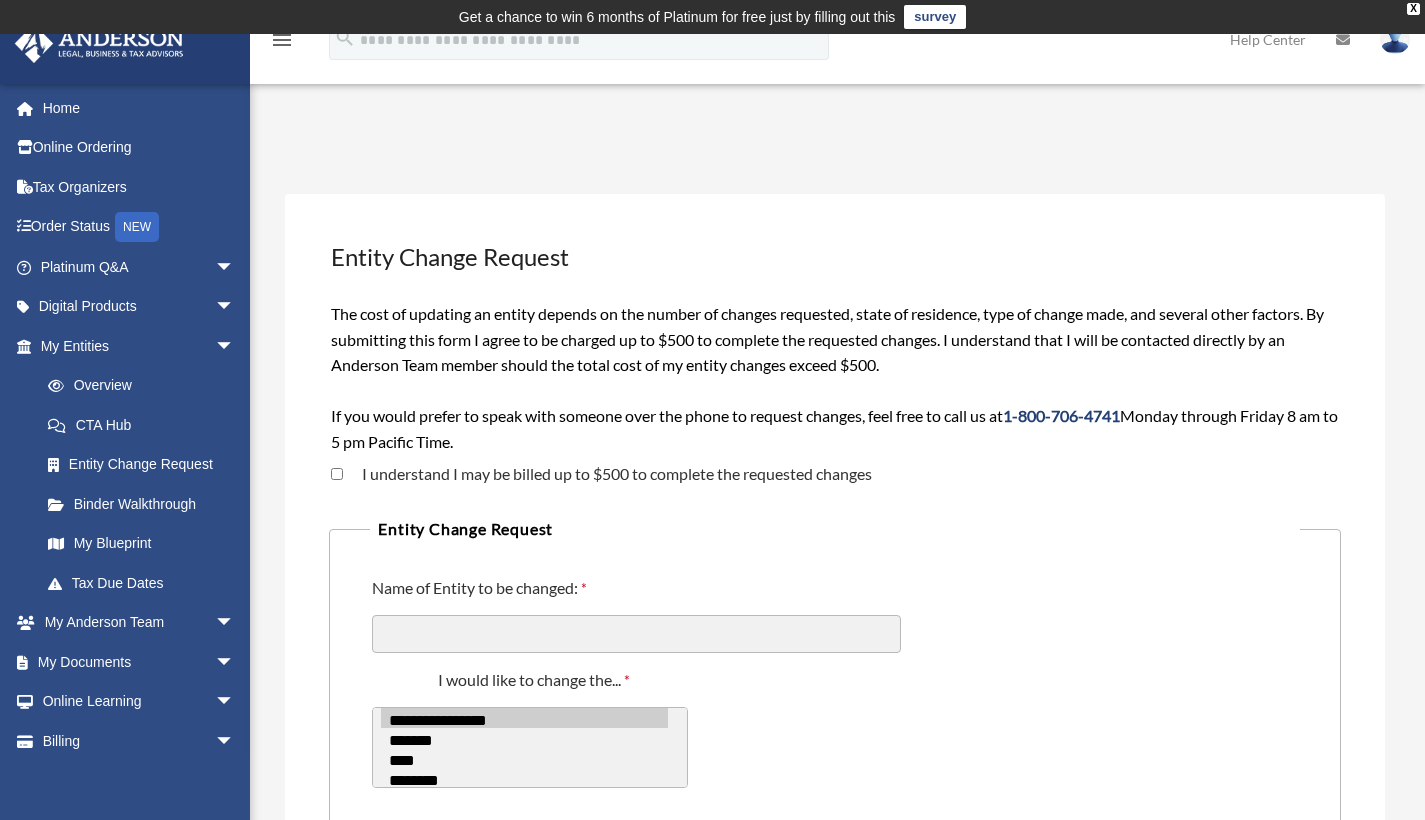 drag, startPoint x: 1412, startPoint y: 11, endPoint x: 1389, endPoint y: 9, distance: 23.086792 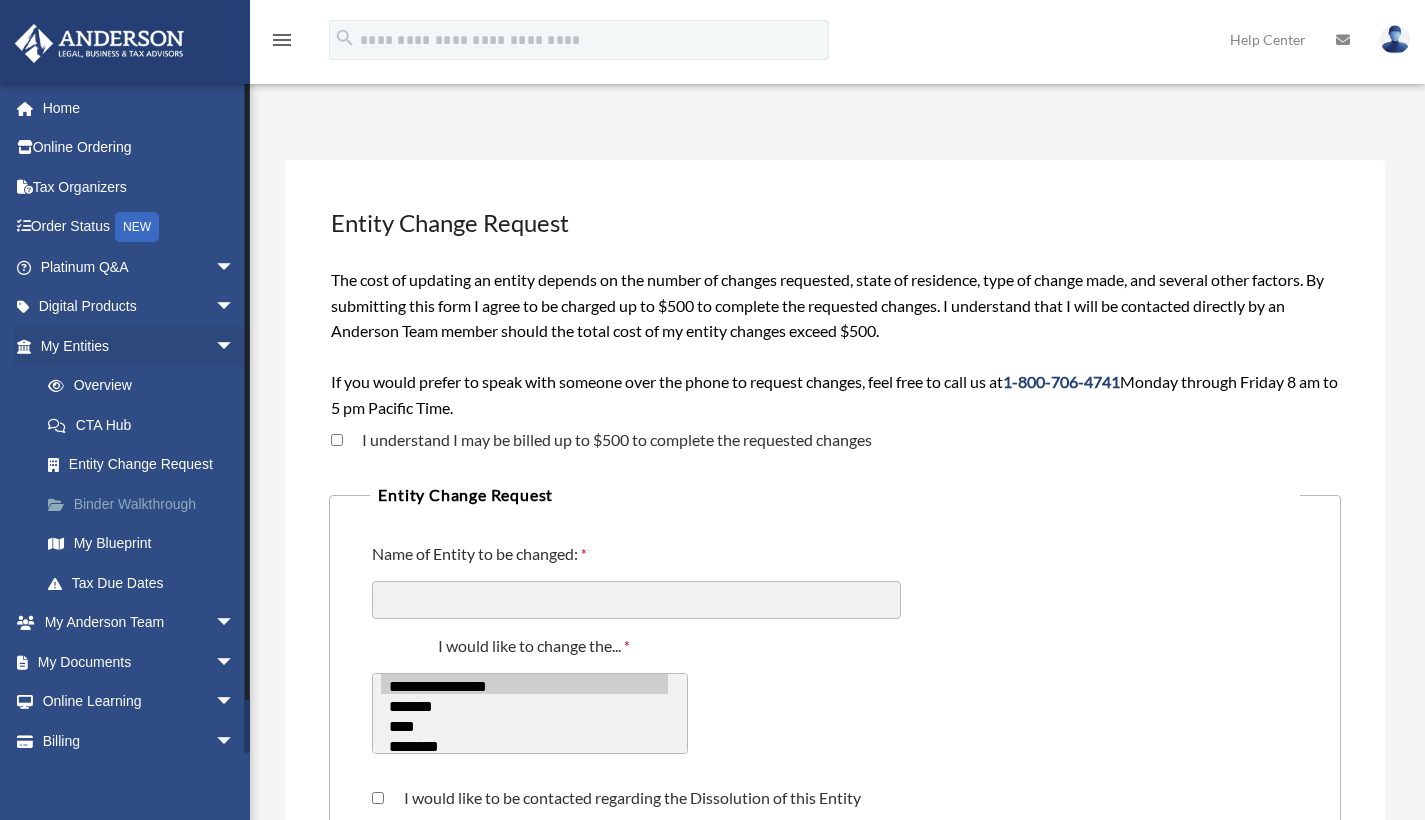 click on "Binder Walkthrough" at bounding box center (146, 504) 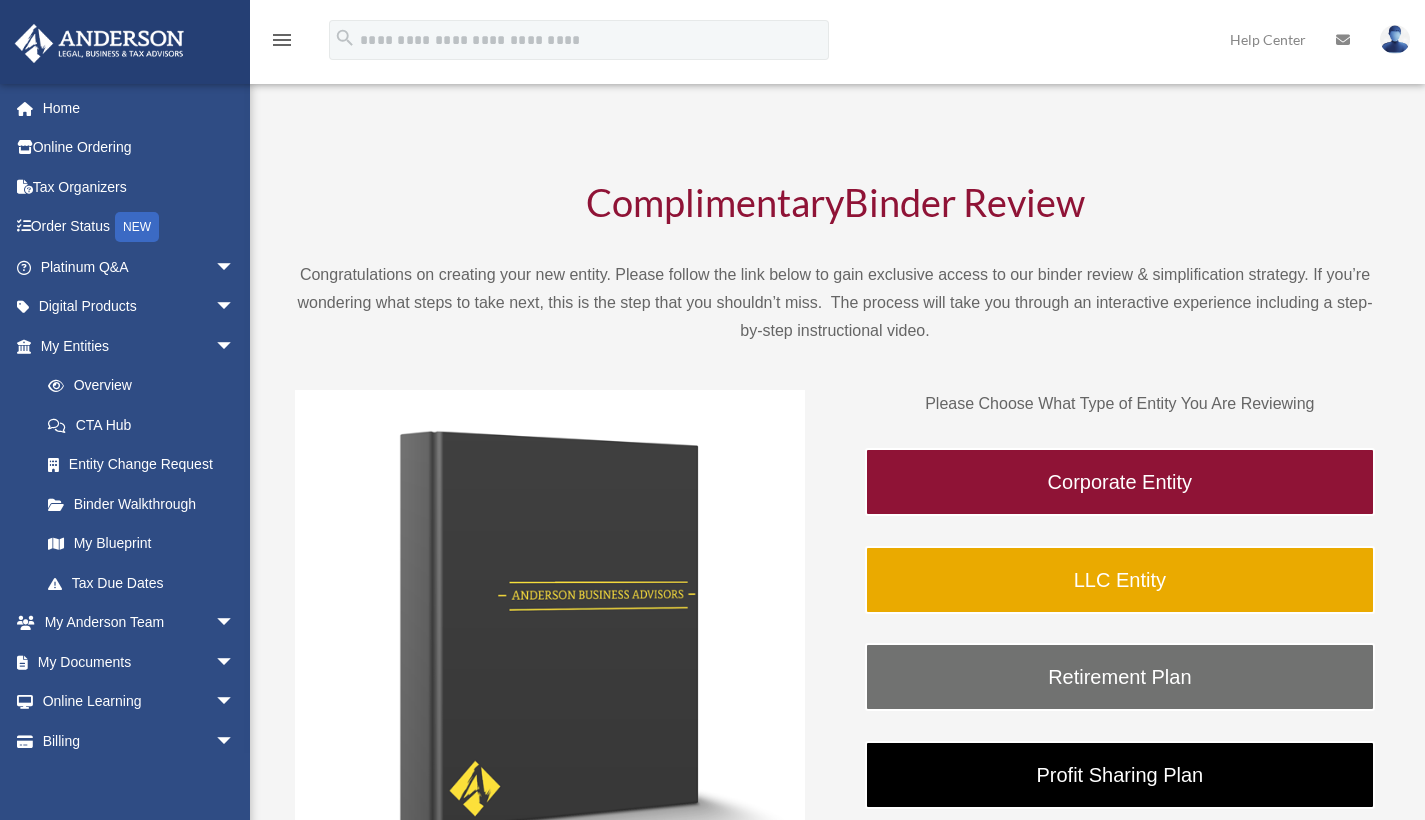 scroll, scrollTop: 0, scrollLeft: 0, axis: both 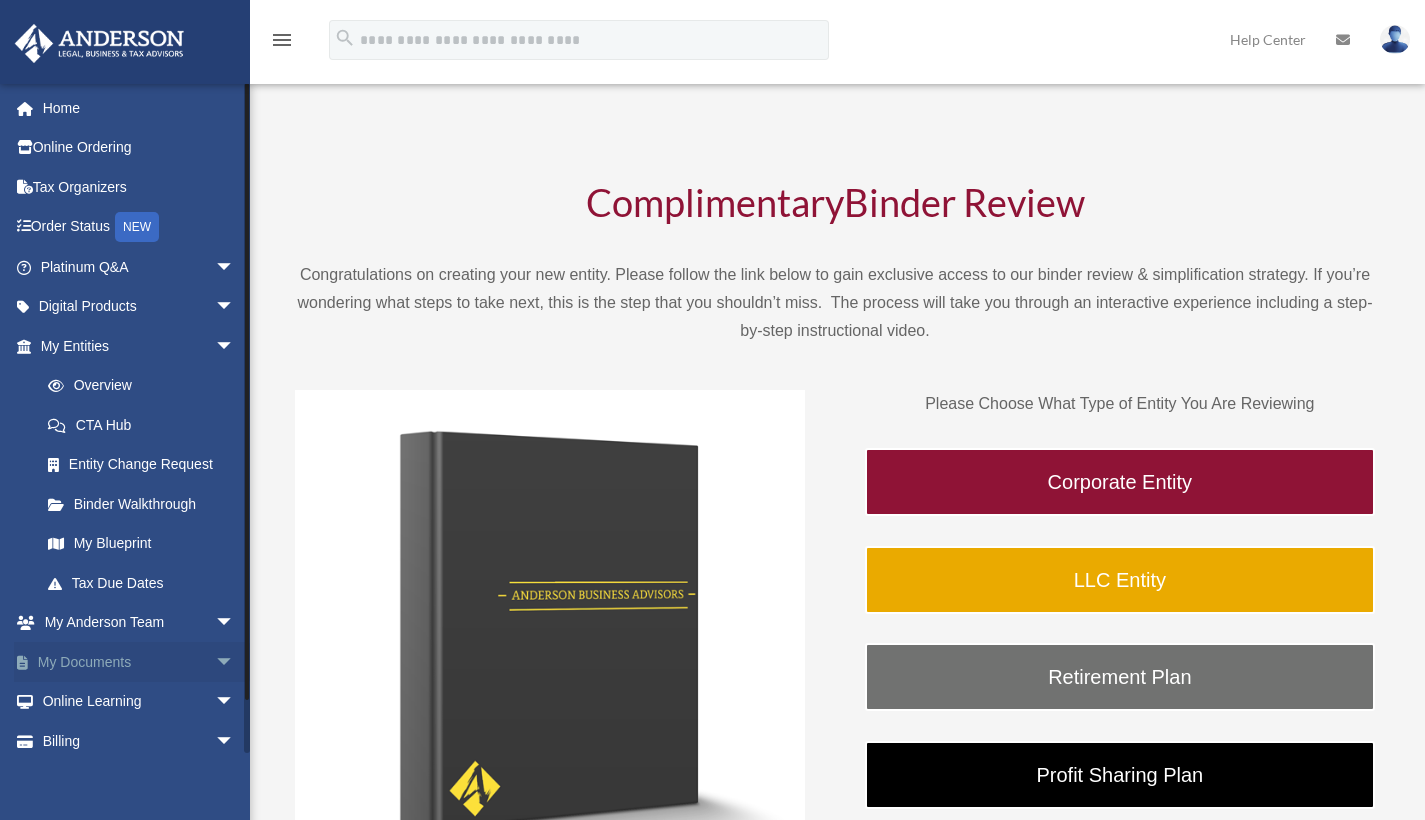 click on "My Documents arrow_drop_down" at bounding box center (139, 662) 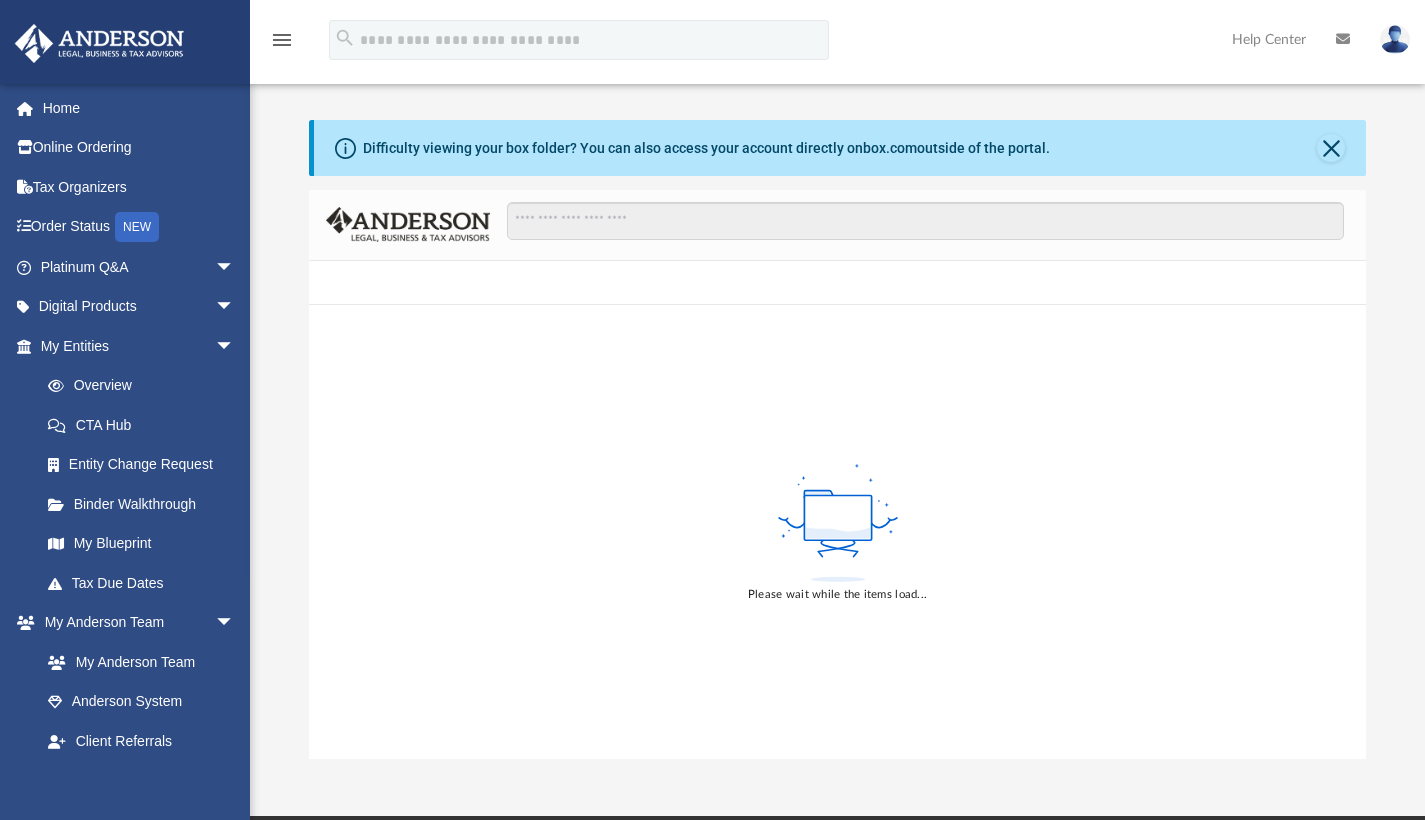 scroll, scrollTop: 0, scrollLeft: 0, axis: both 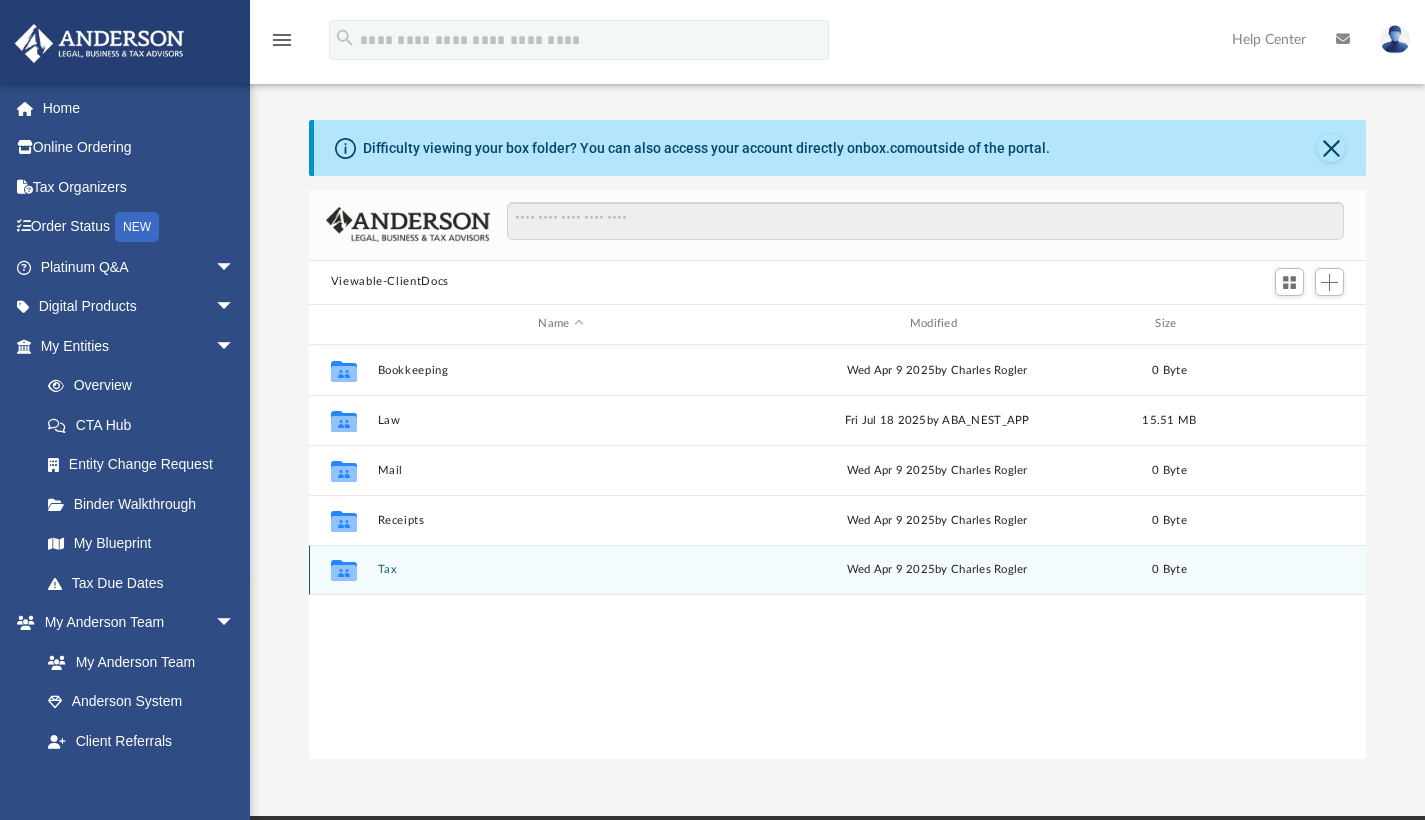 click on "Collaborated Folder Tax Wed Apr 9 2025  by Charles Rogler 0 Byte" at bounding box center [838, 570] 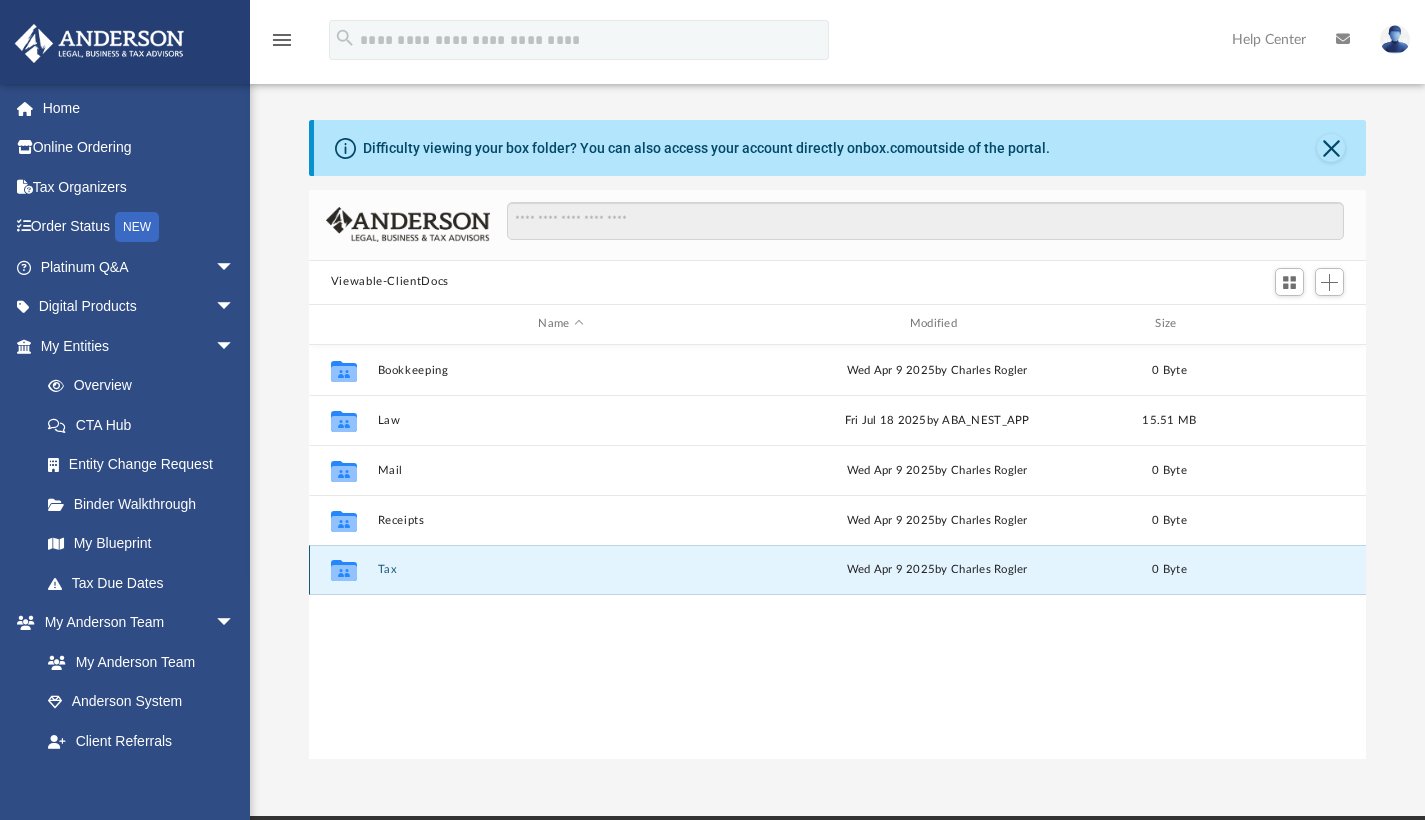 click on "Collaborated Folder Tax Wed Apr 9 2025  by Charles Rogler 0 Byte" at bounding box center (838, 570) 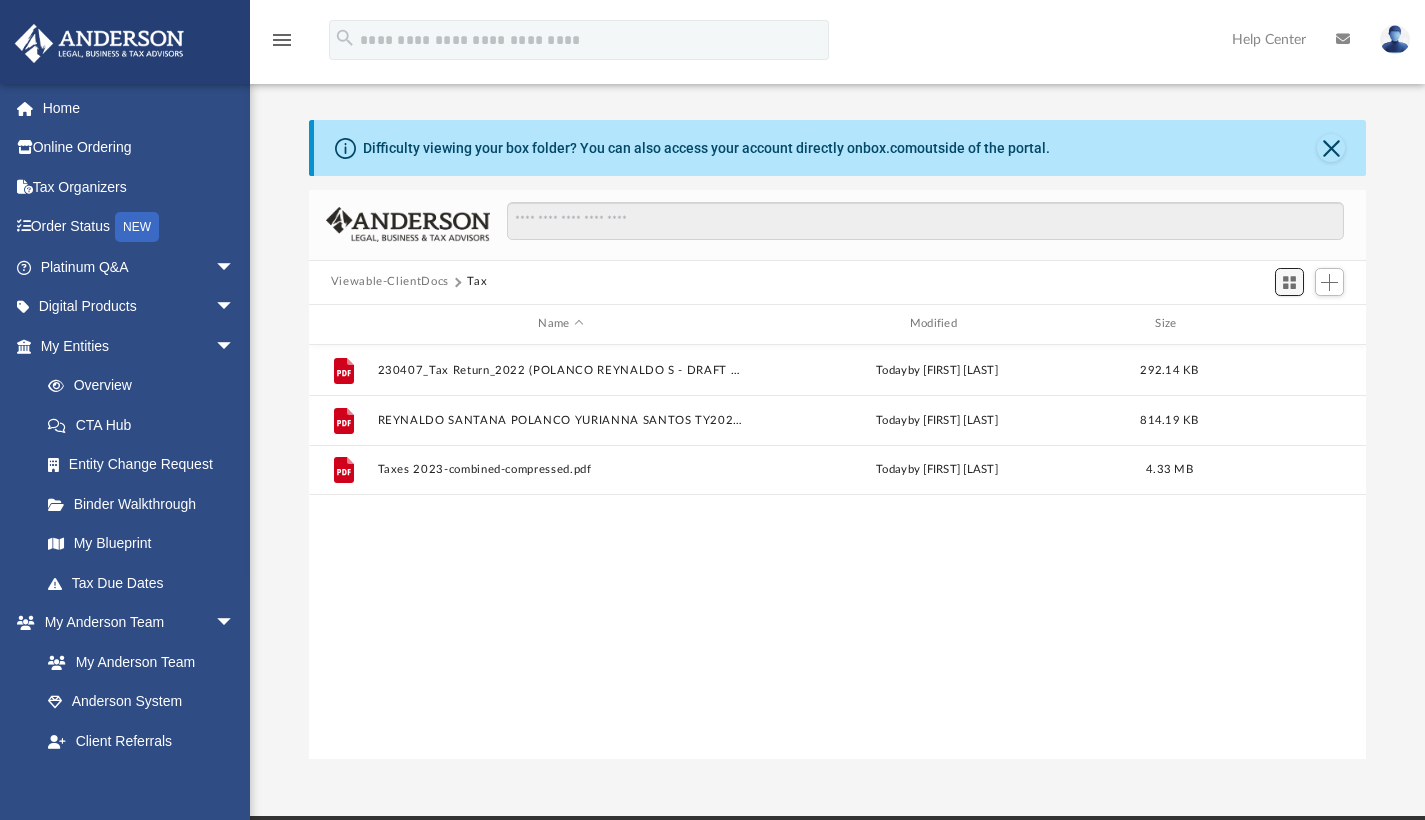 click at bounding box center (1289, 282) 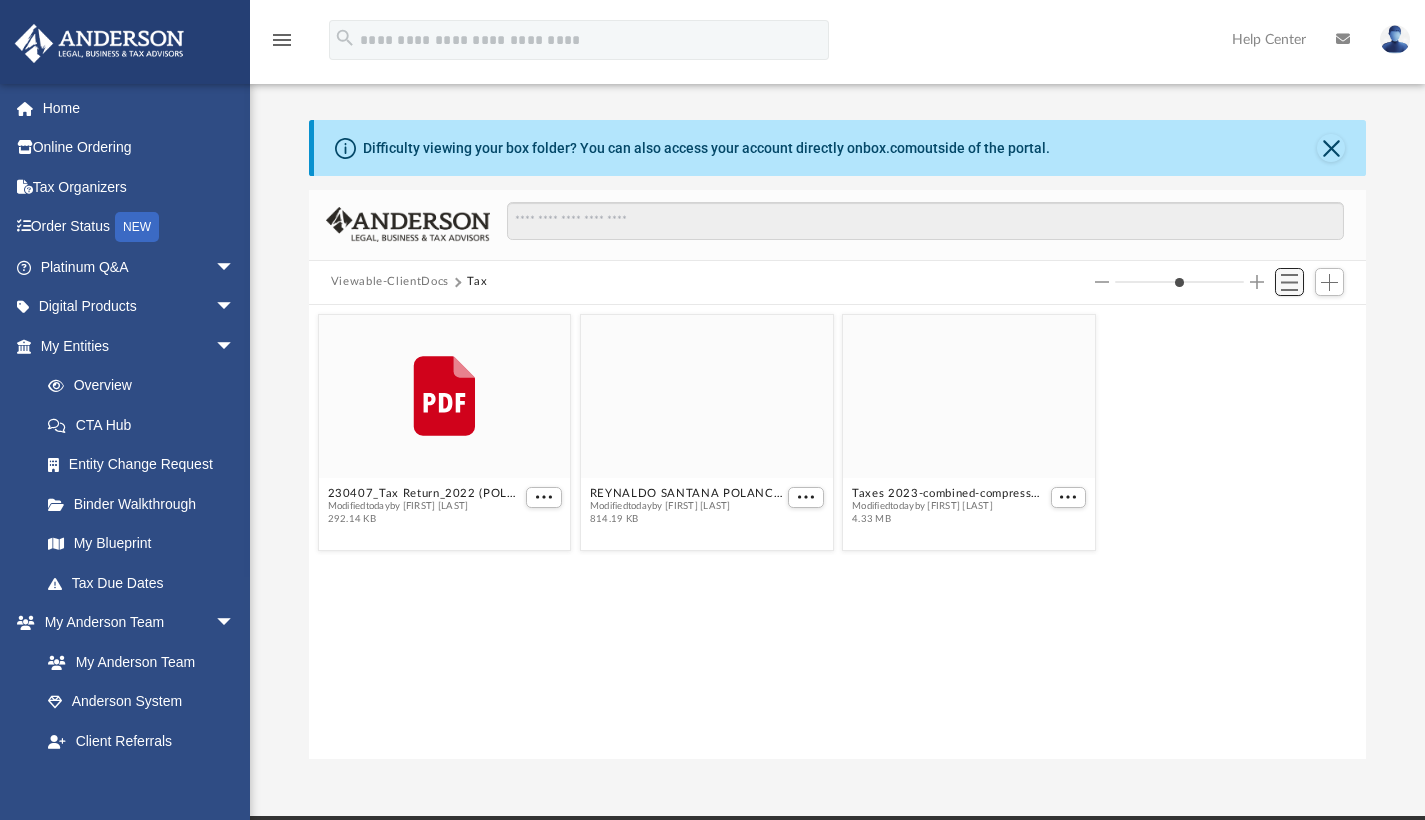 scroll, scrollTop: 440, scrollLeft: 1042, axis: both 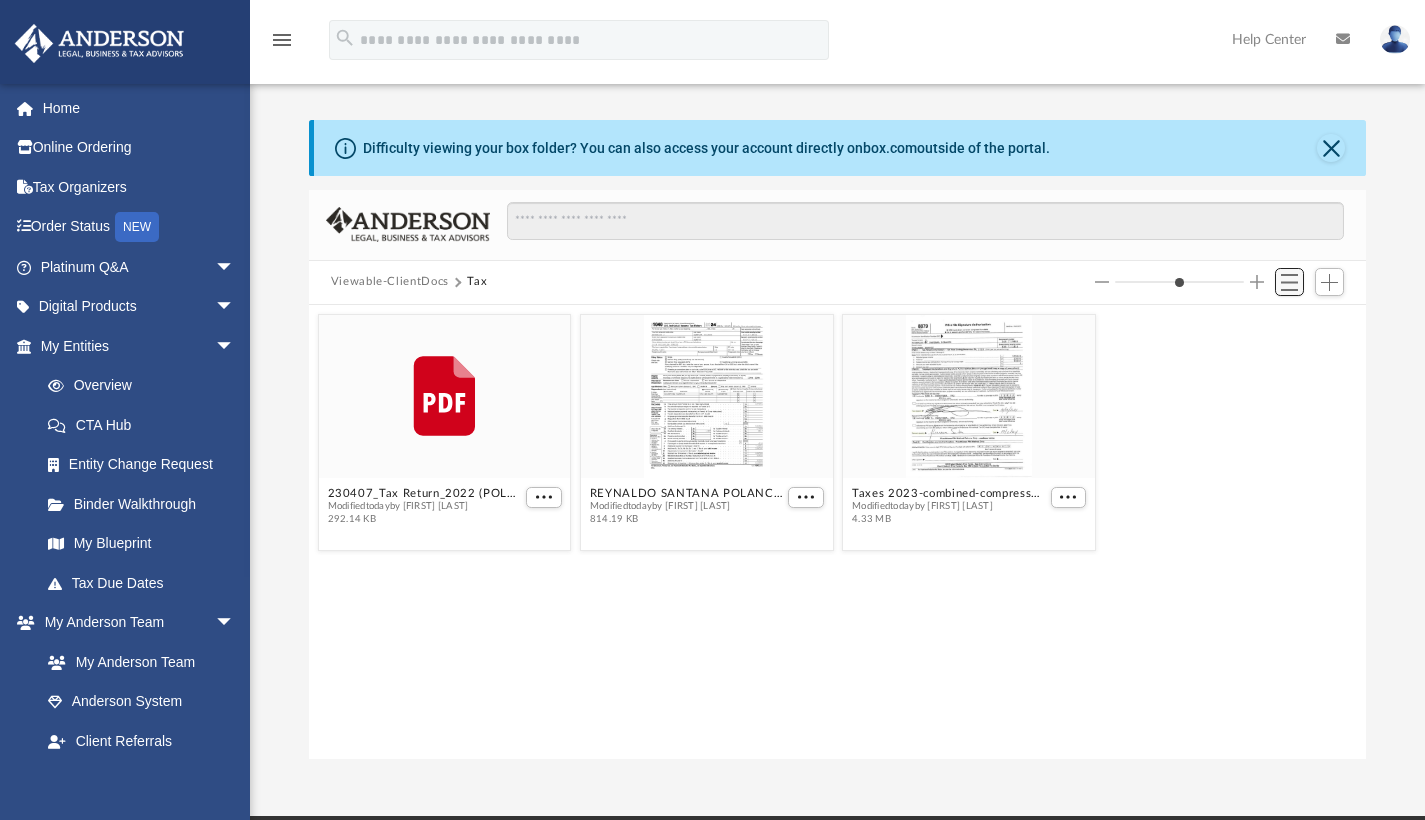 click at bounding box center [1289, 282] 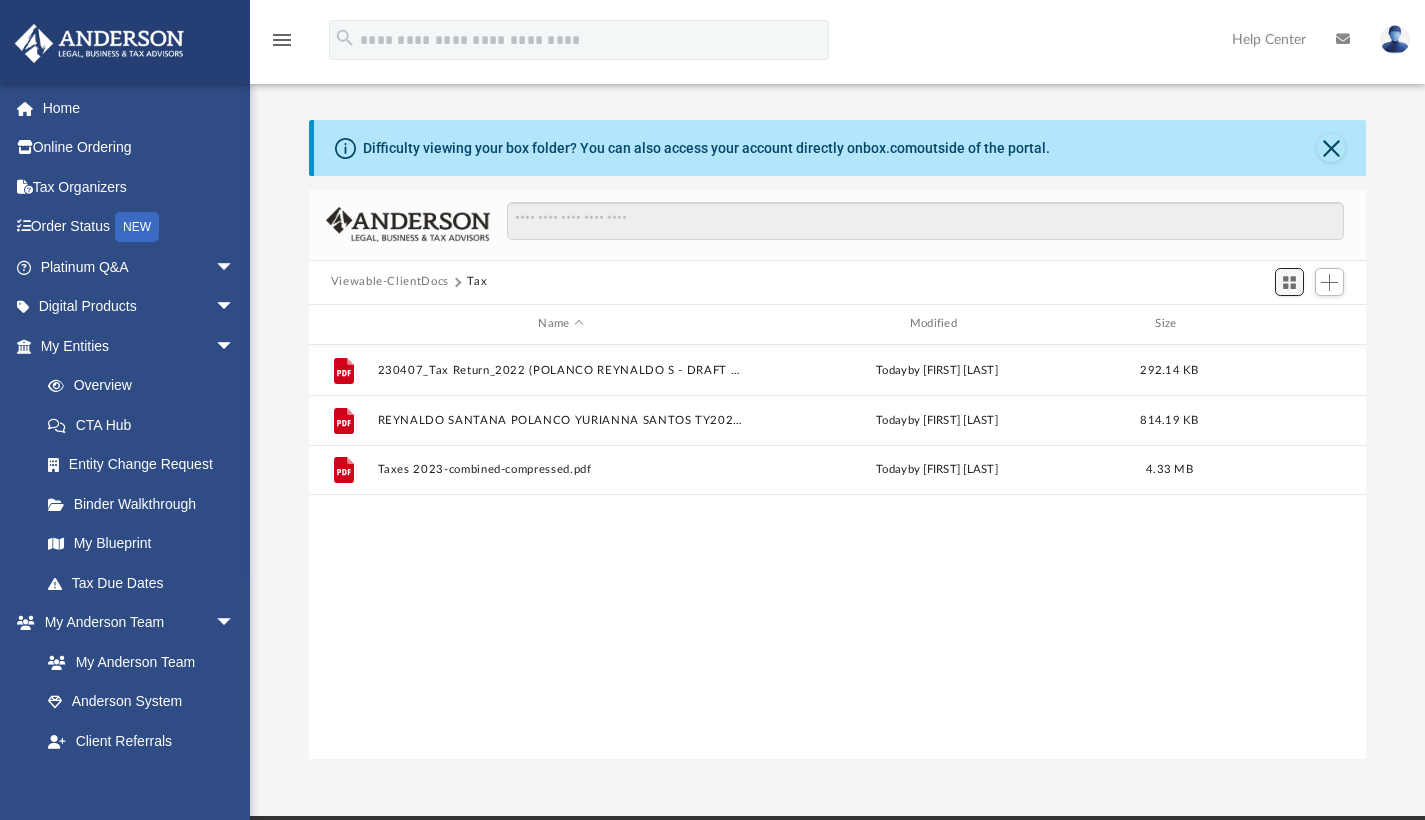 scroll, scrollTop: 440, scrollLeft: 1042, axis: both 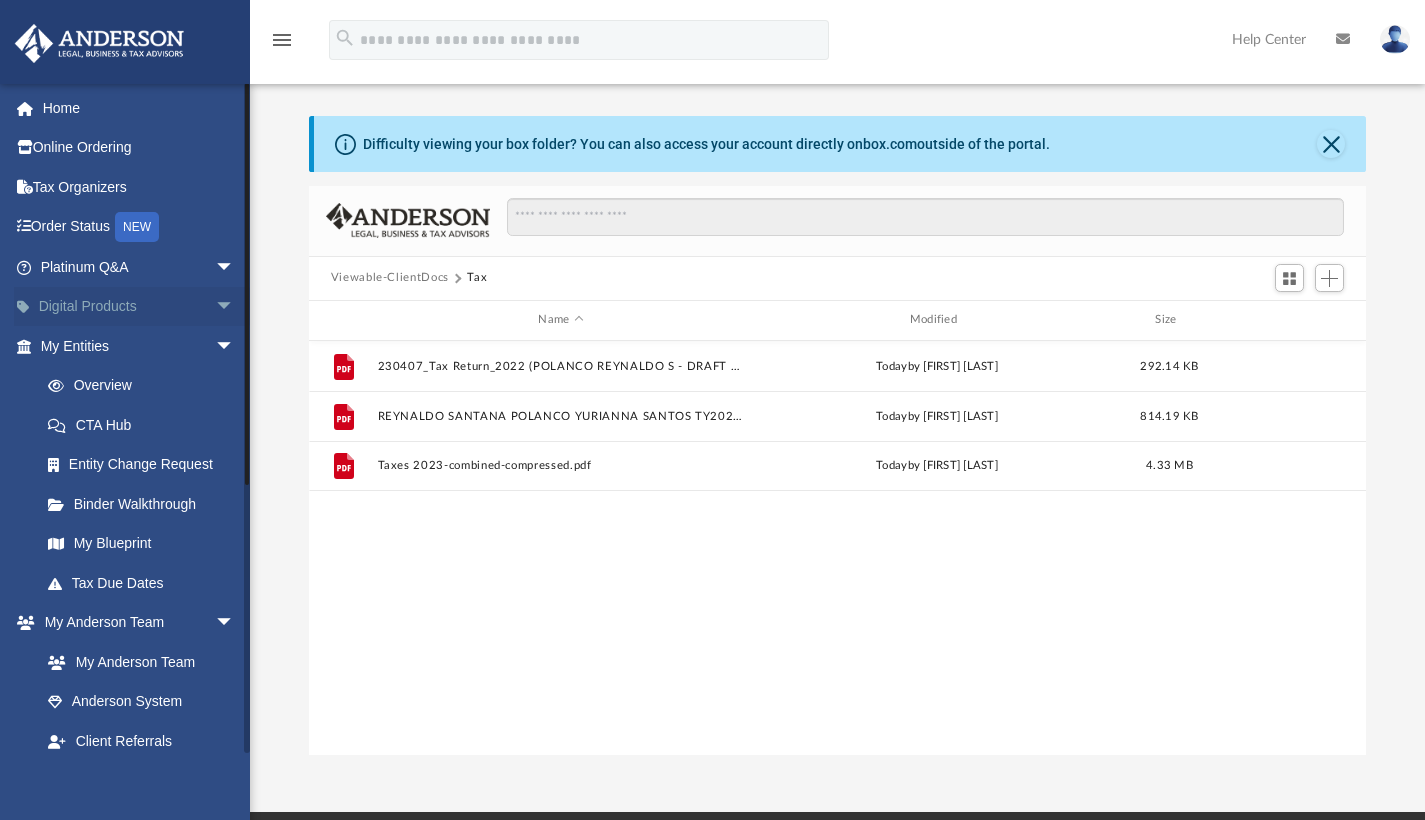 click on "arrow_drop_down" at bounding box center (235, 307) 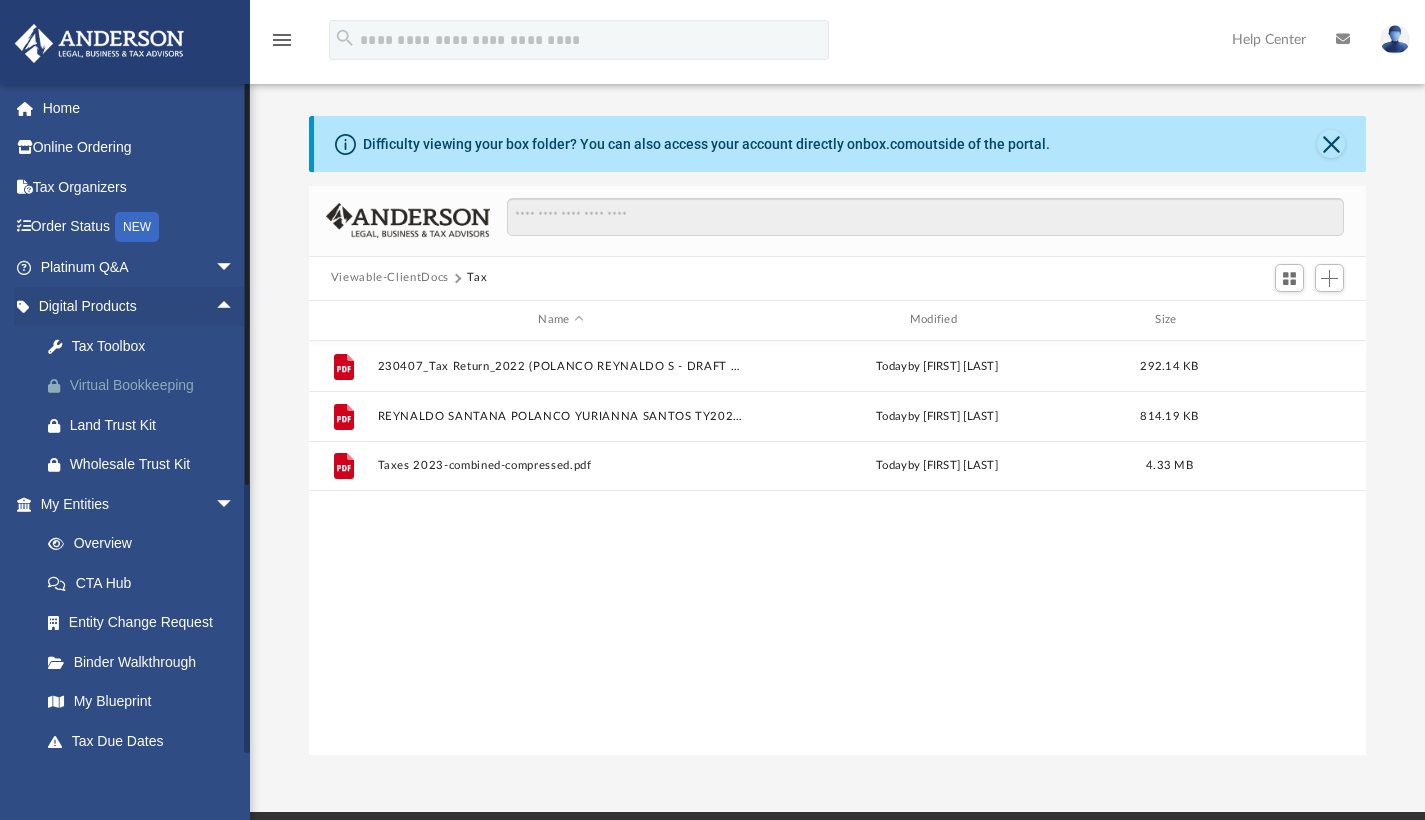 click on "Virtual Bookkeeping" at bounding box center [155, 385] 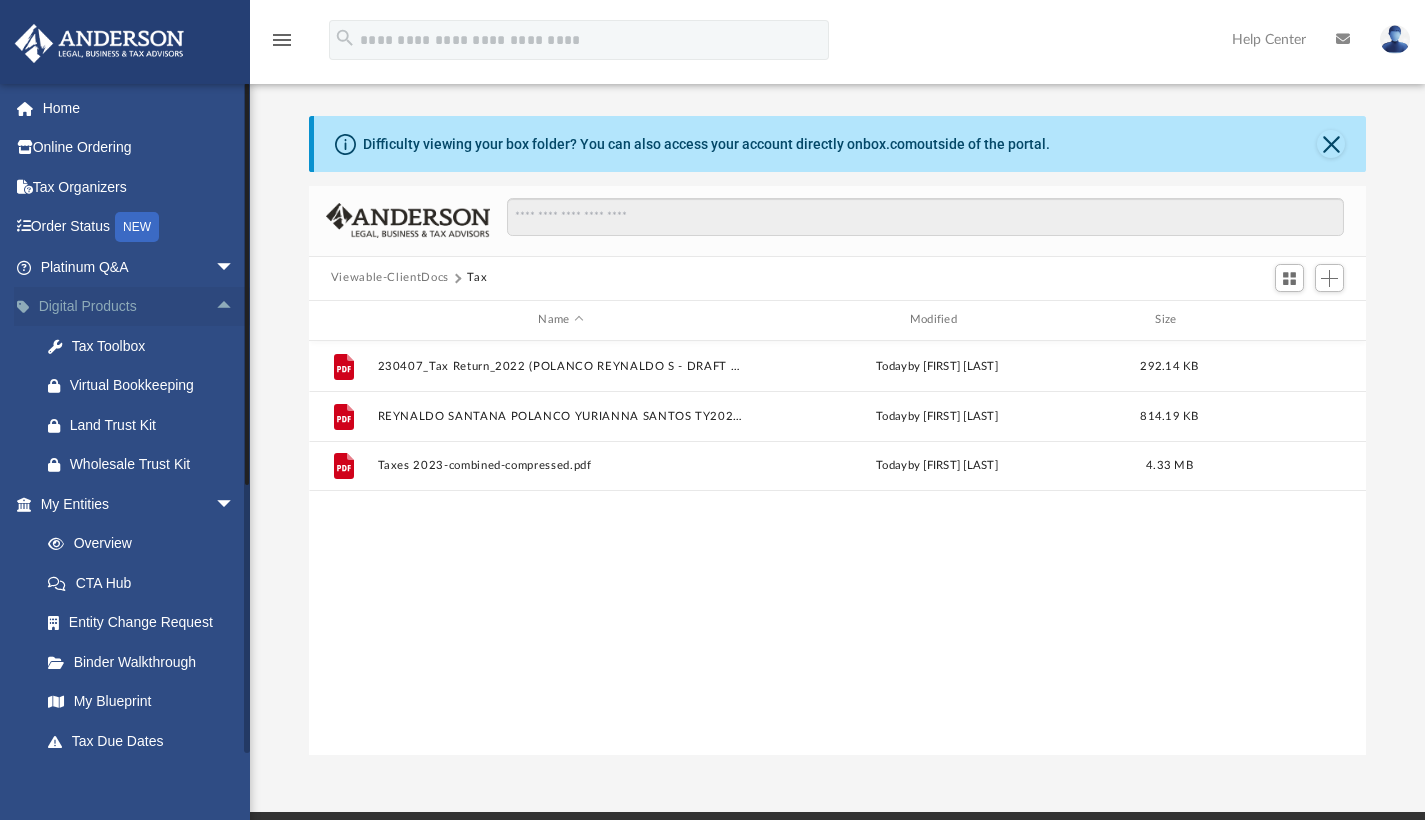 click on "arrow_drop_up" at bounding box center (235, 307) 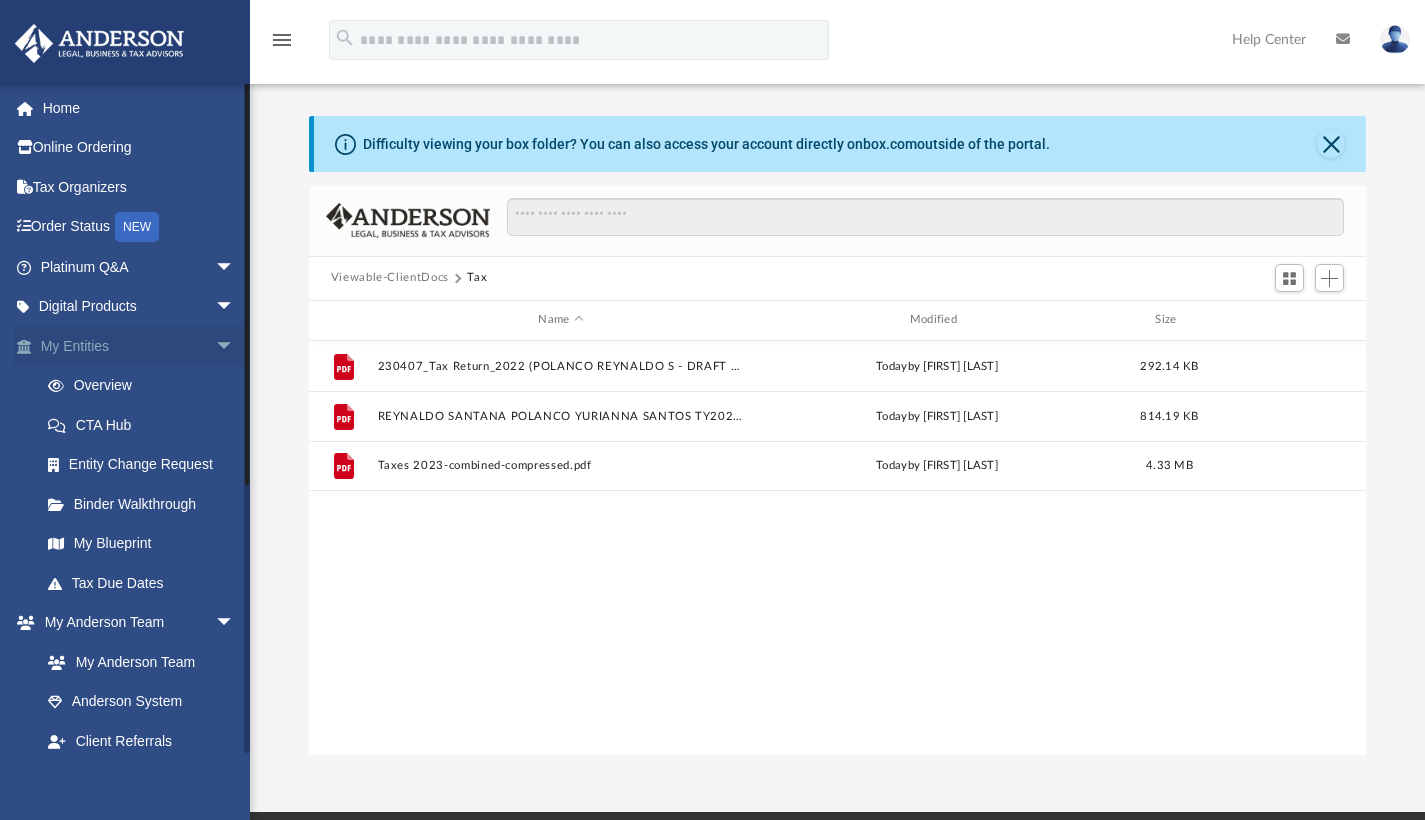 click on "arrow_drop_down" at bounding box center [235, 346] 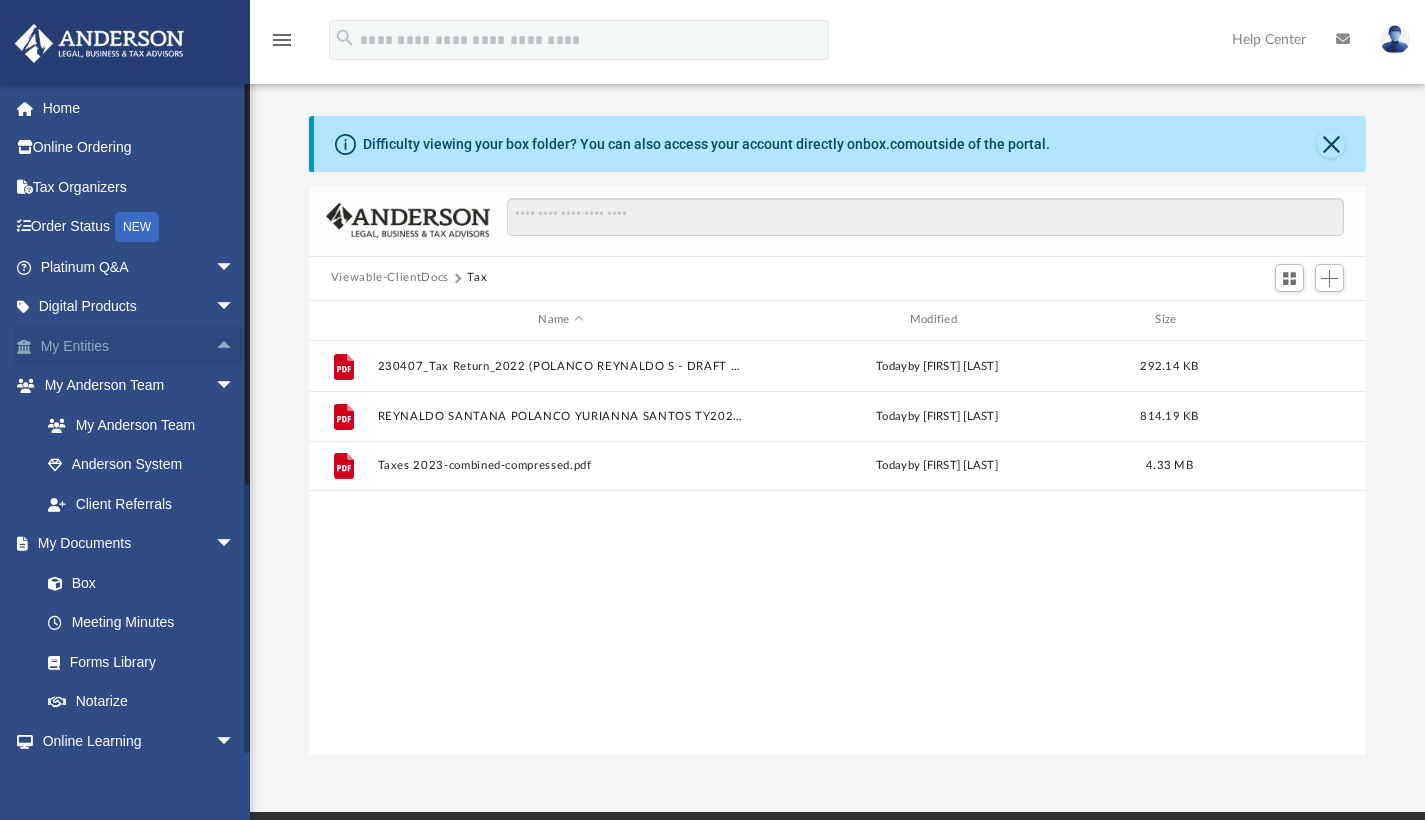 click on "arrow_drop_up" at bounding box center [235, 346] 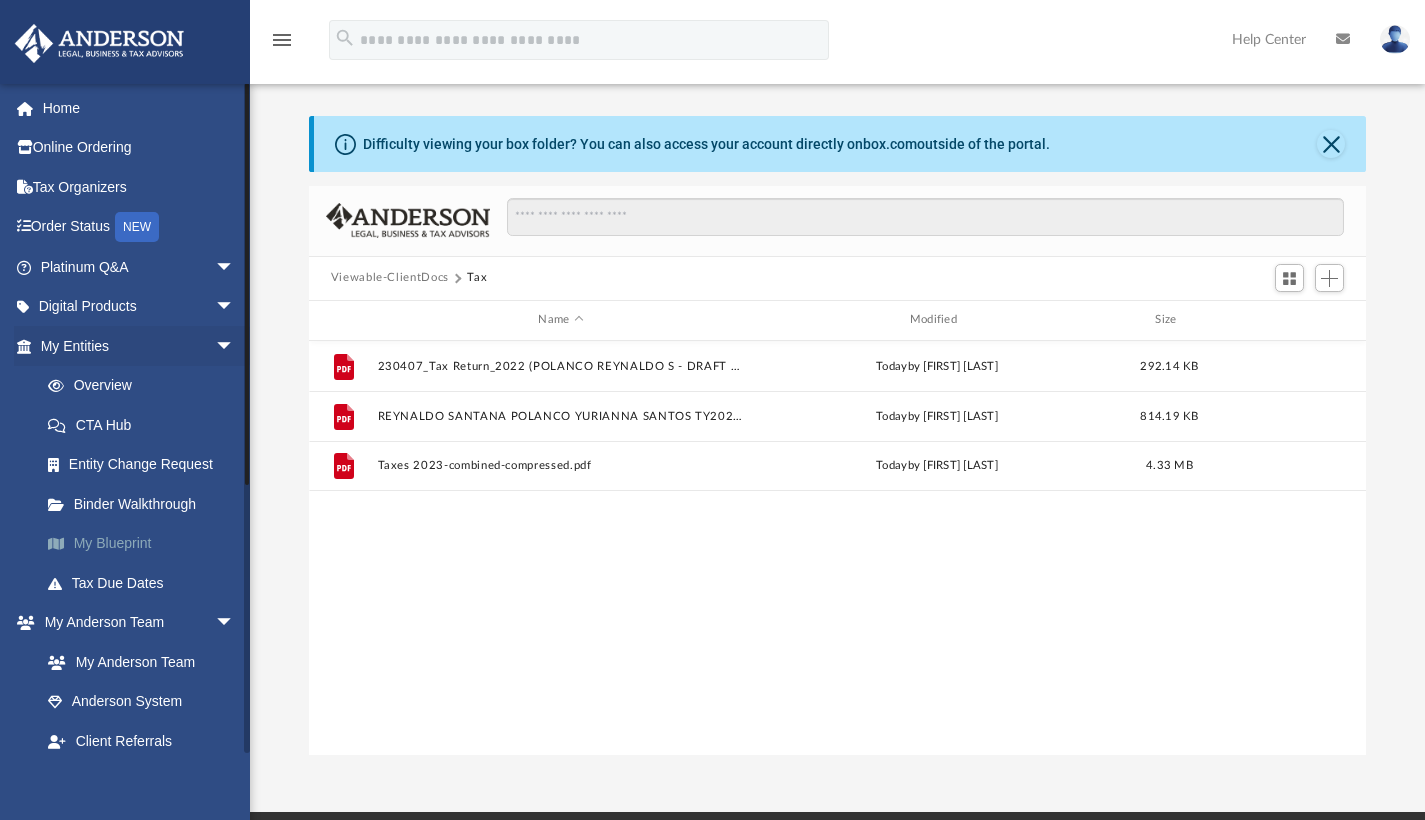 click on "My Blueprint" at bounding box center (146, 544) 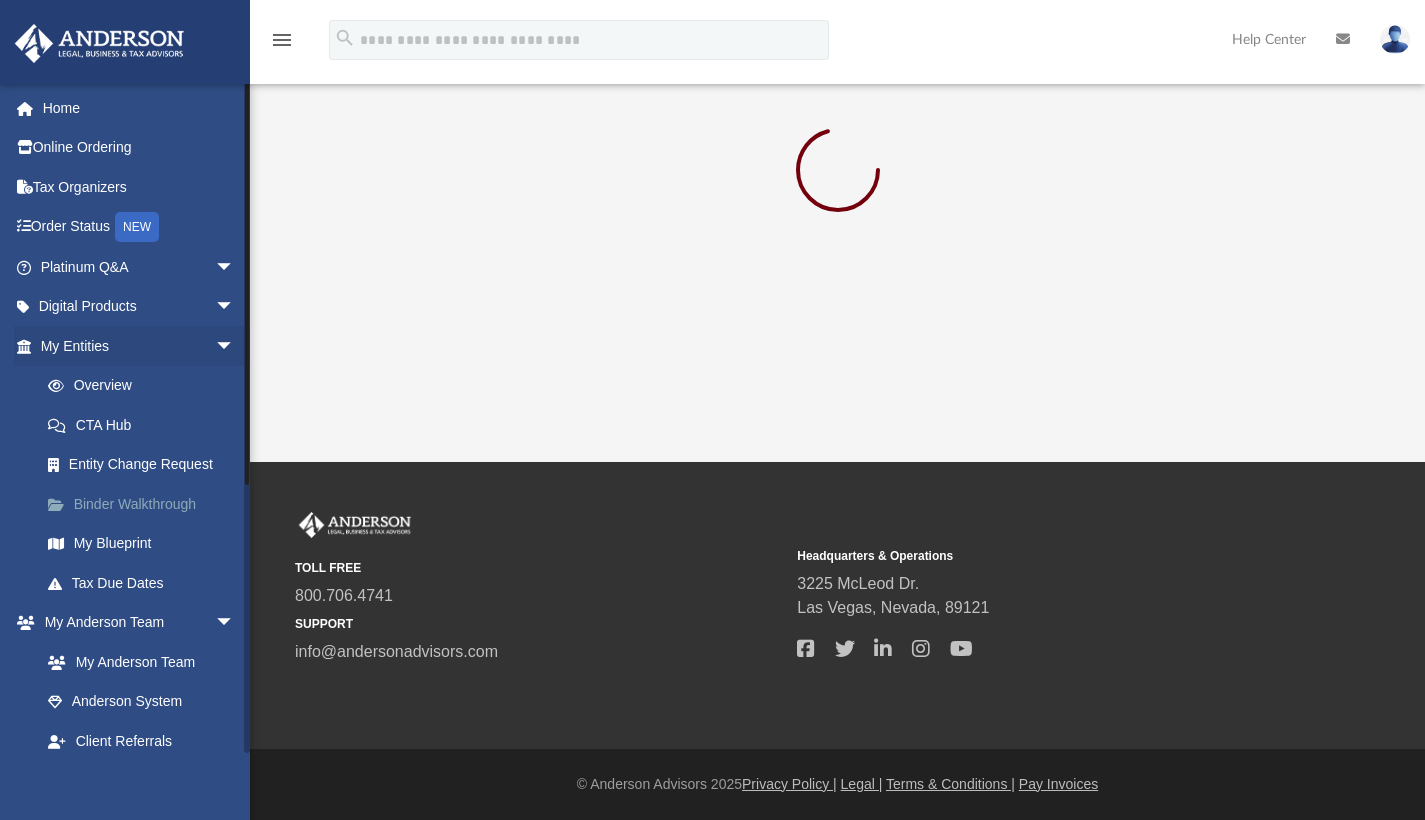 scroll, scrollTop: 0, scrollLeft: 0, axis: both 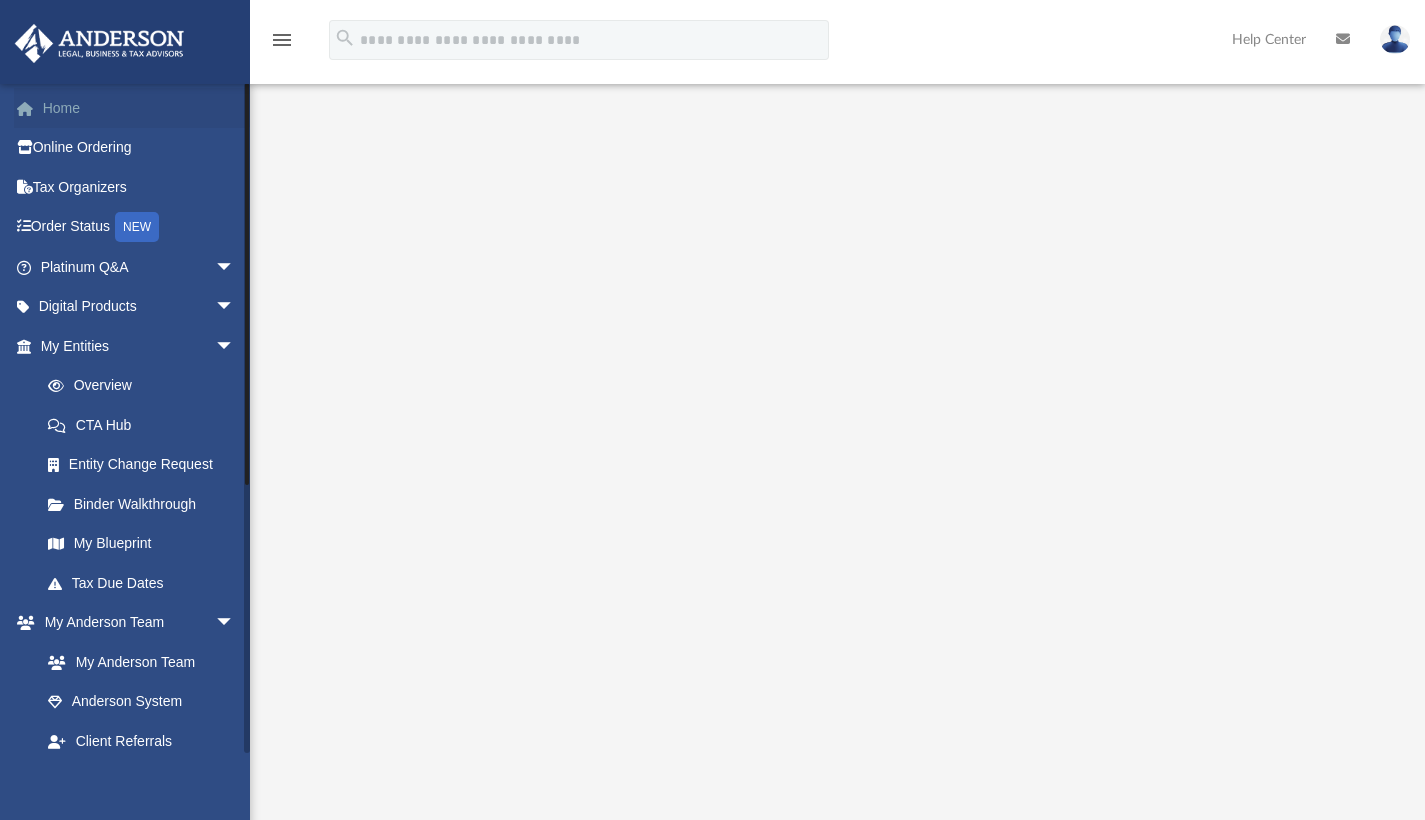 click on "Home" at bounding box center [139, 108] 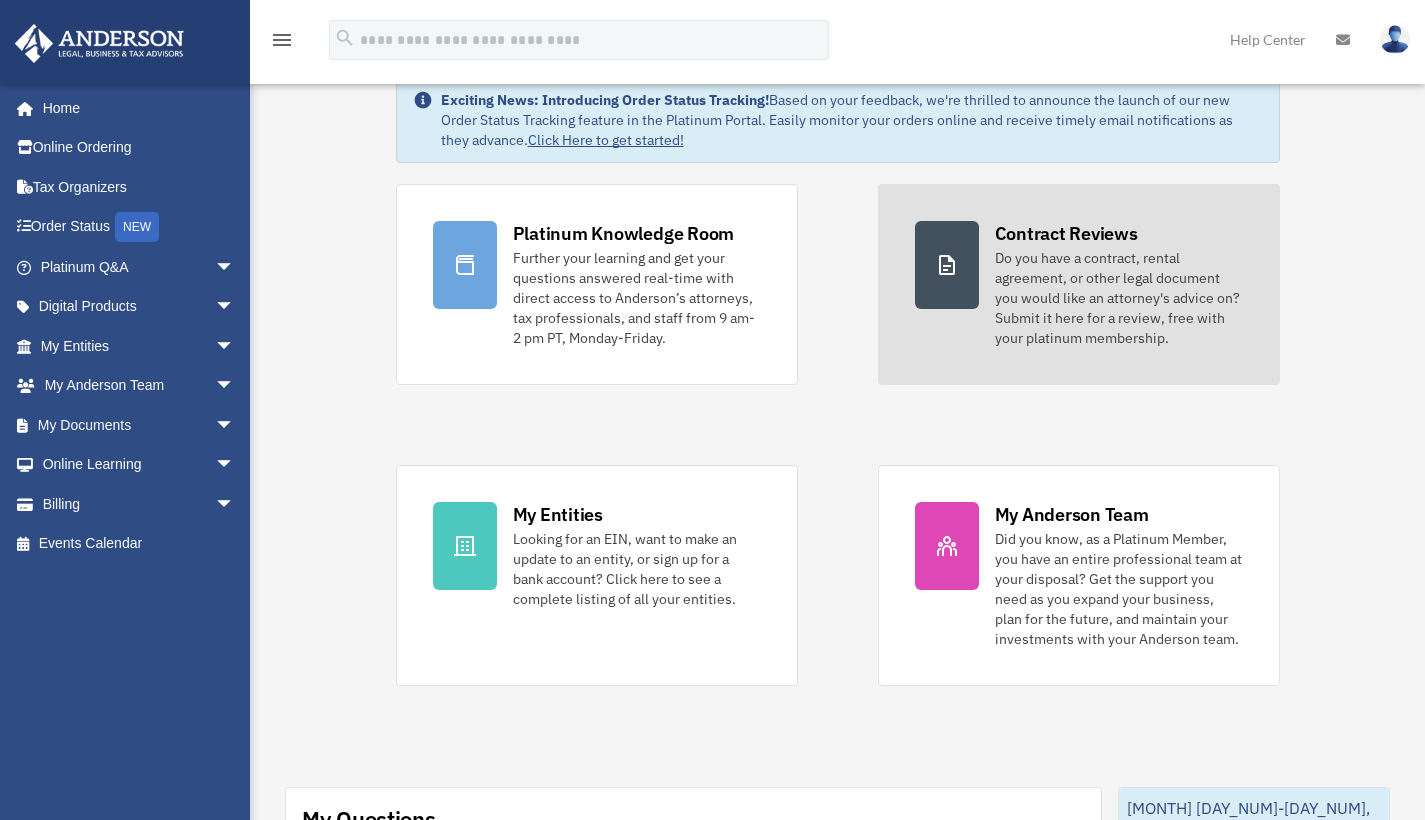 scroll, scrollTop: 59, scrollLeft: 0, axis: vertical 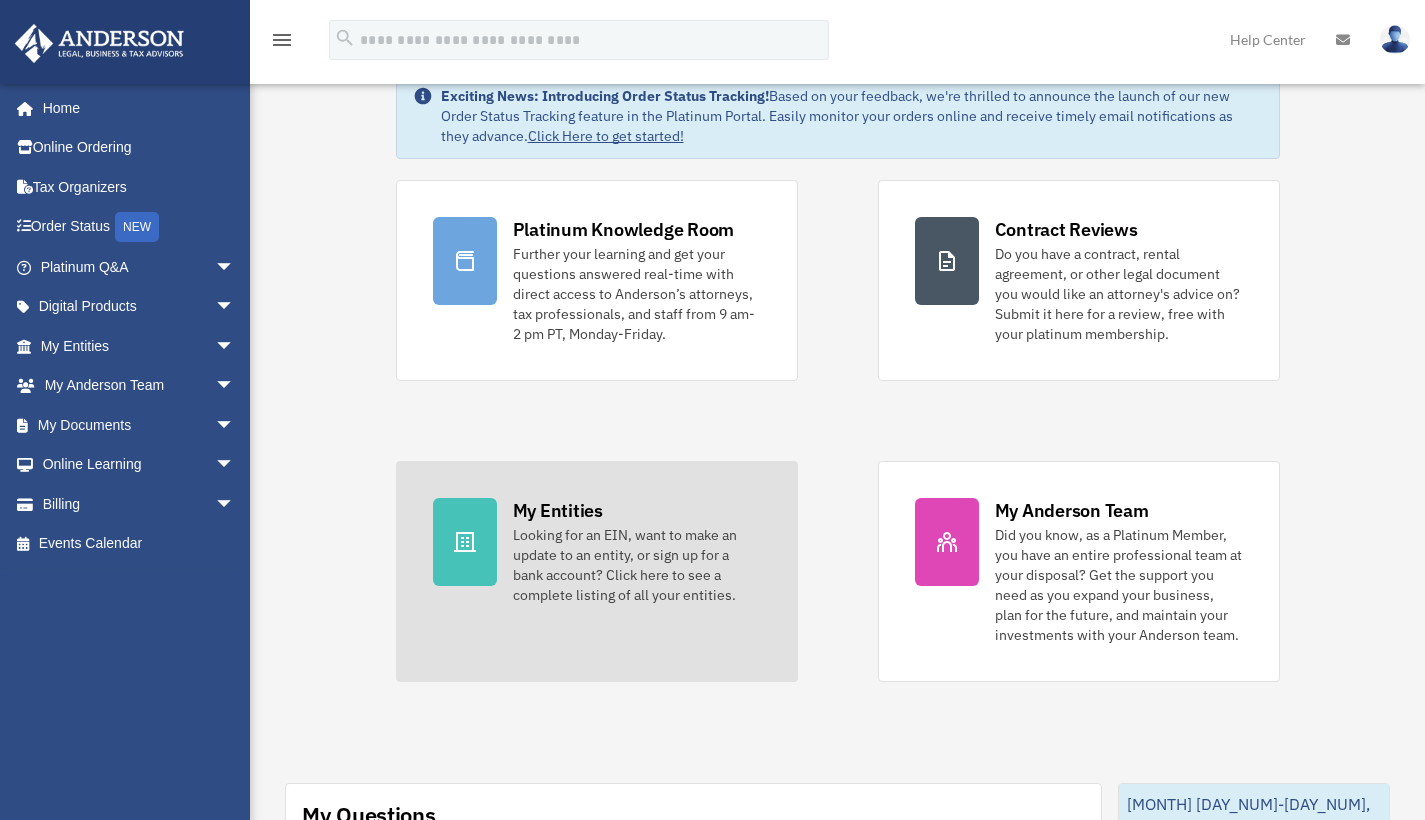 click at bounding box center (465, 542) 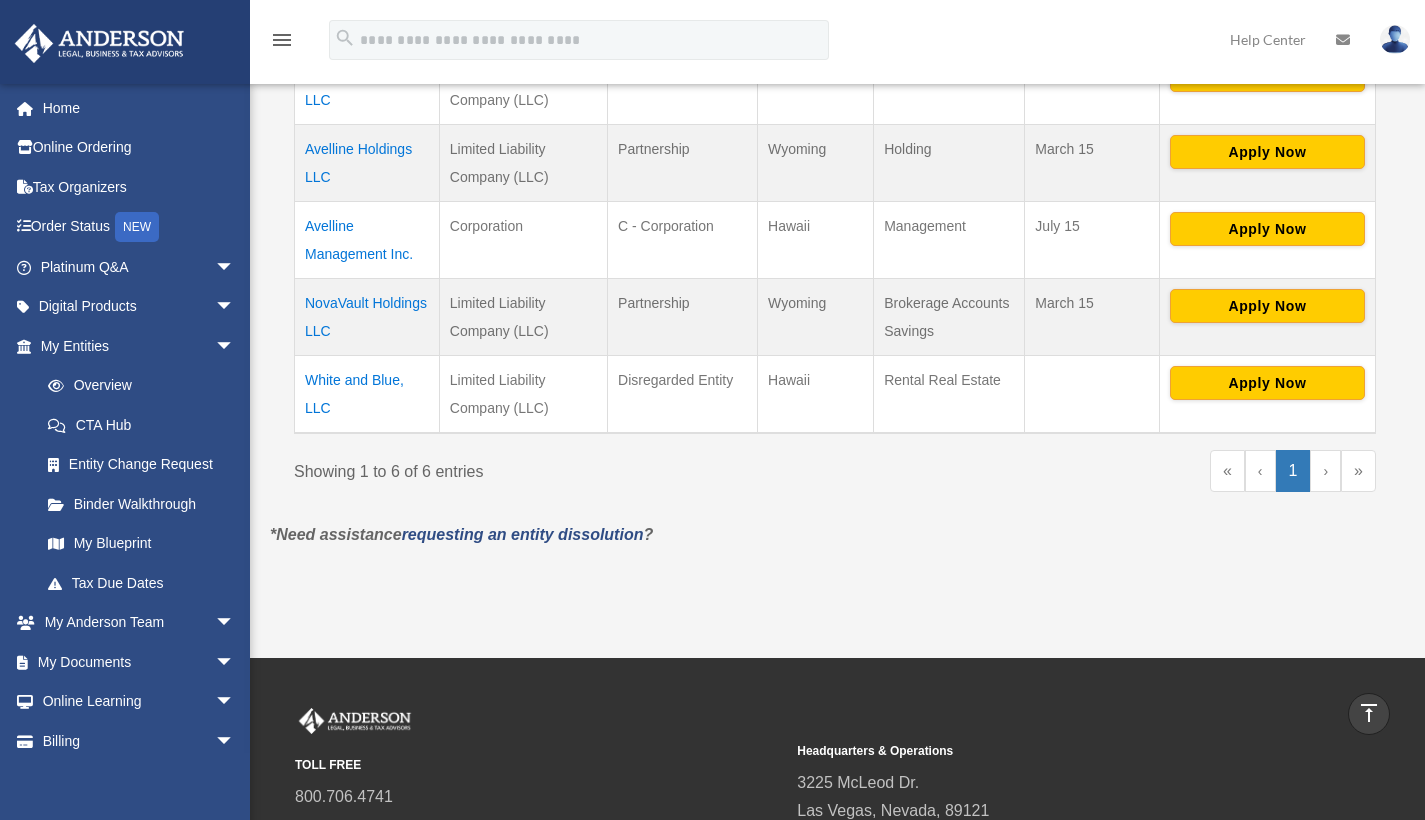 scroll, scrollTop: 465, scrollLeft: 0, axis: vertical 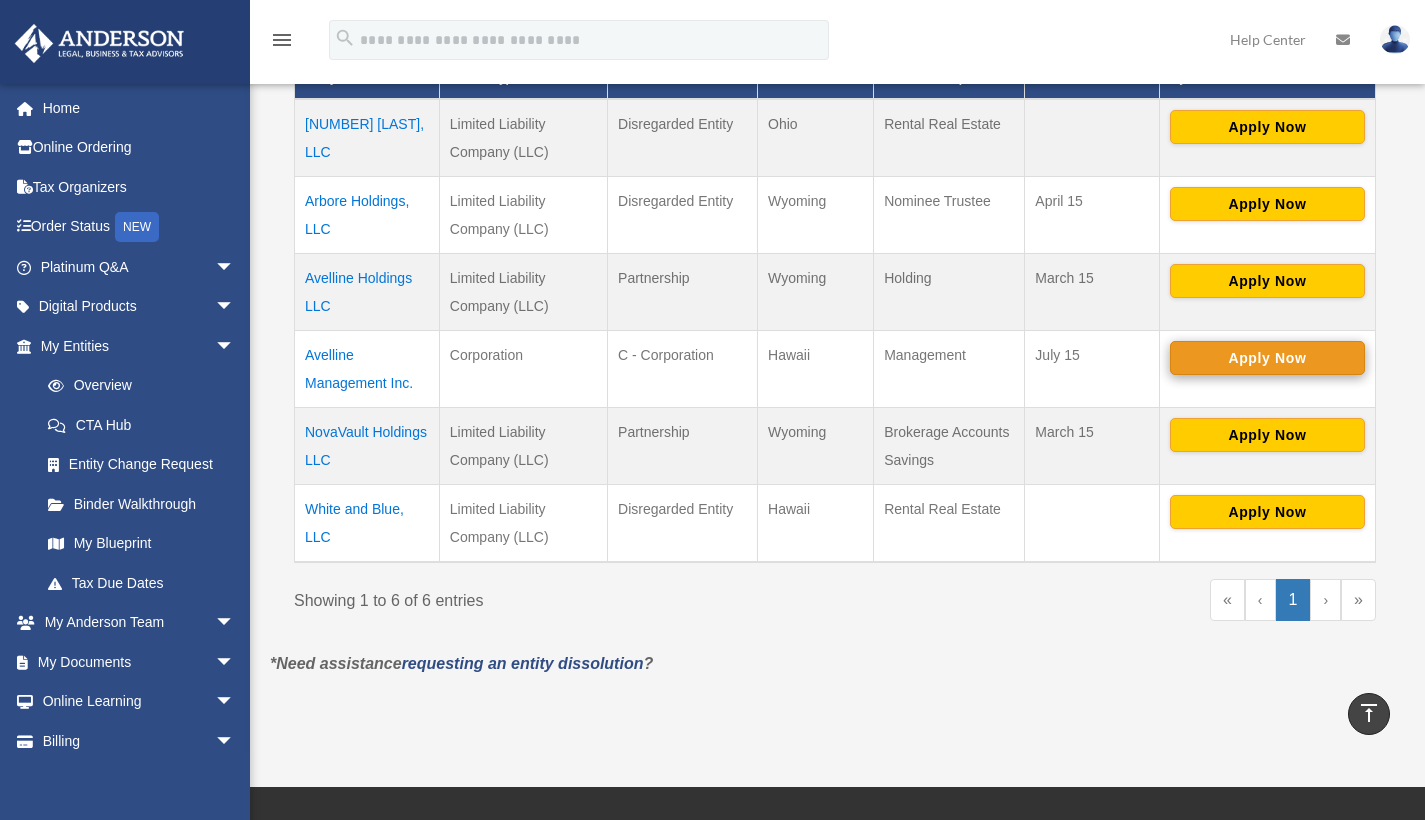 click on "Apply
Now" at bounding box center (1267, 358) 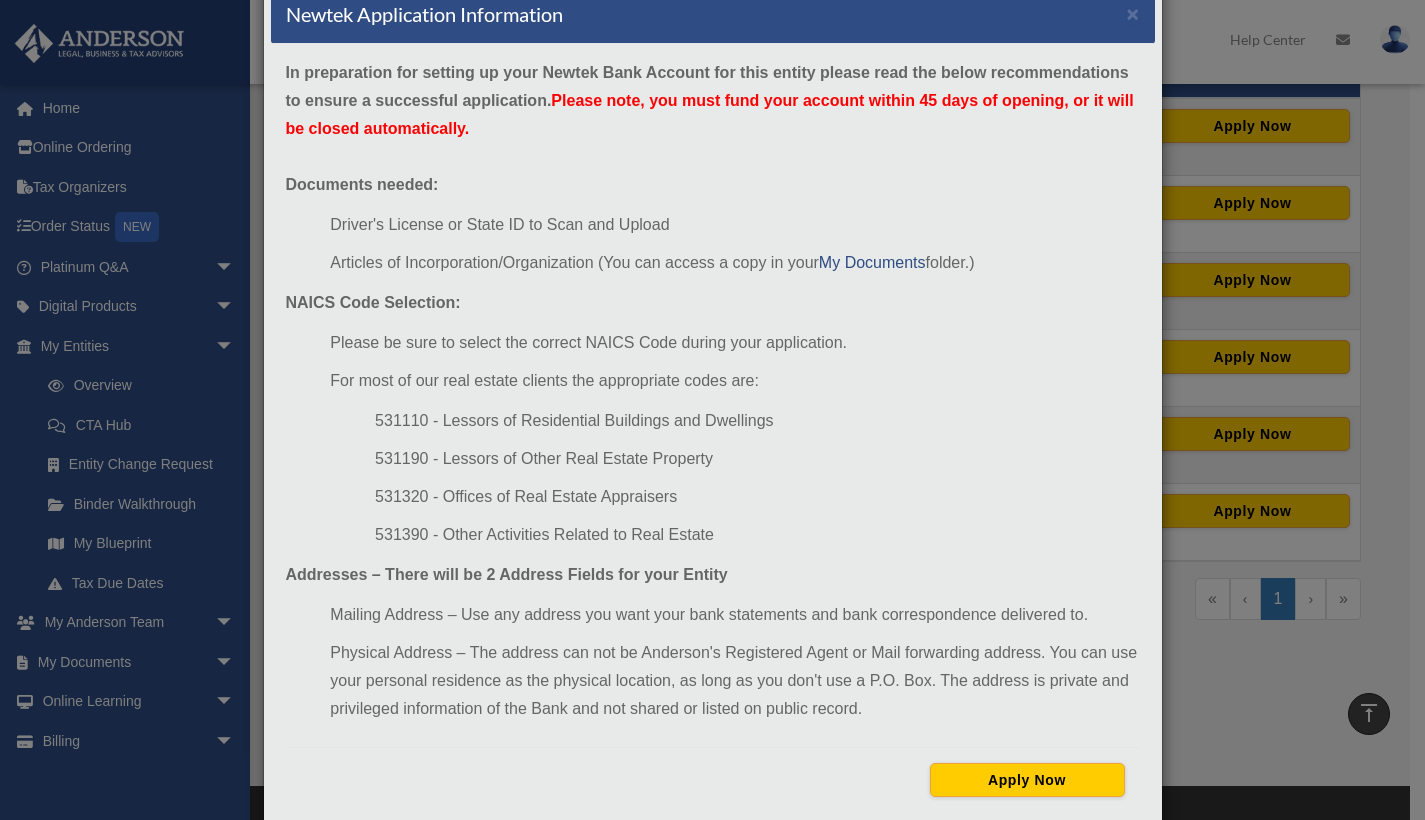scroll, scrollTop: 57, scrollLeft: 0, axis: vertical 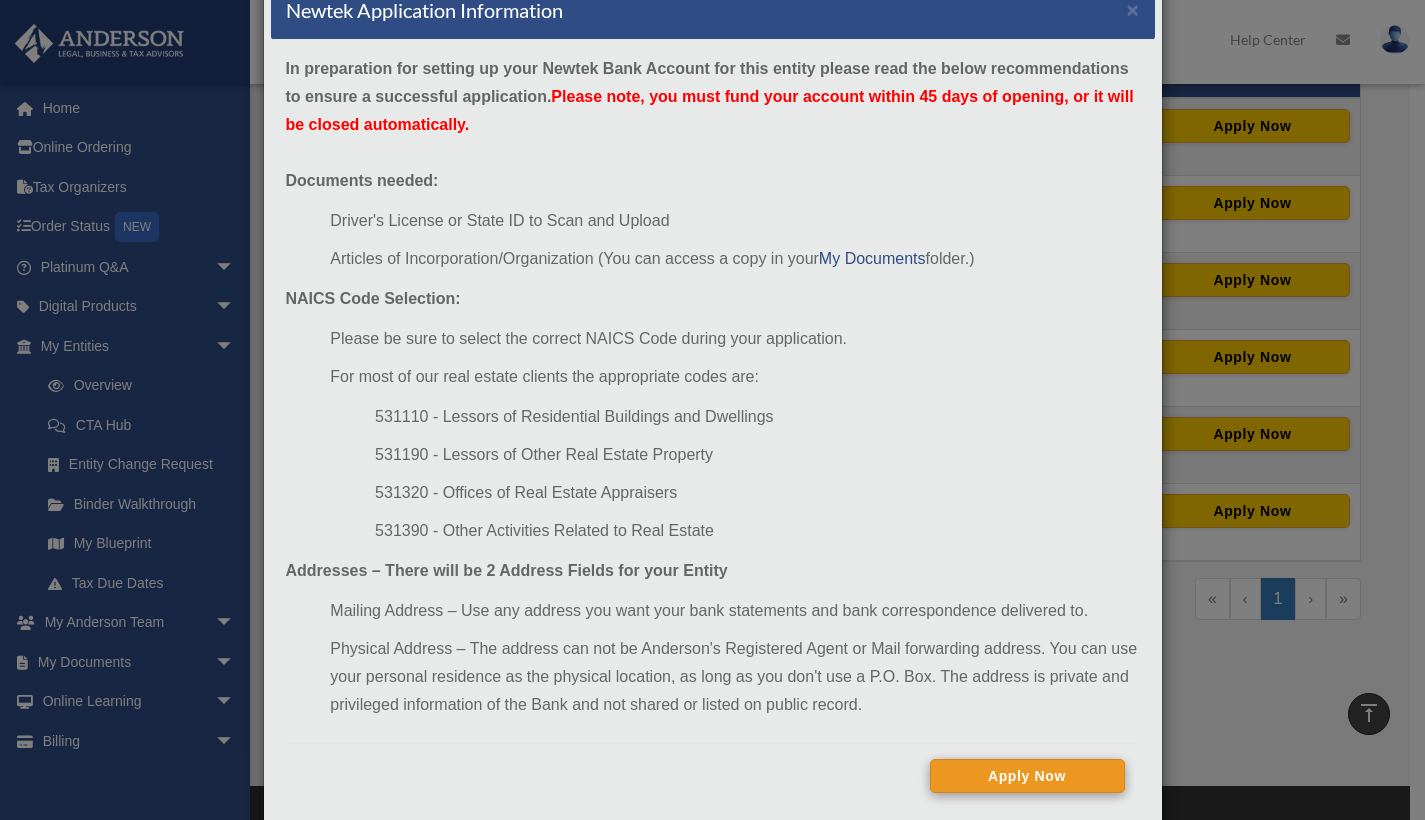 click on "Apply
Now" at bounding box center (1027, 776) 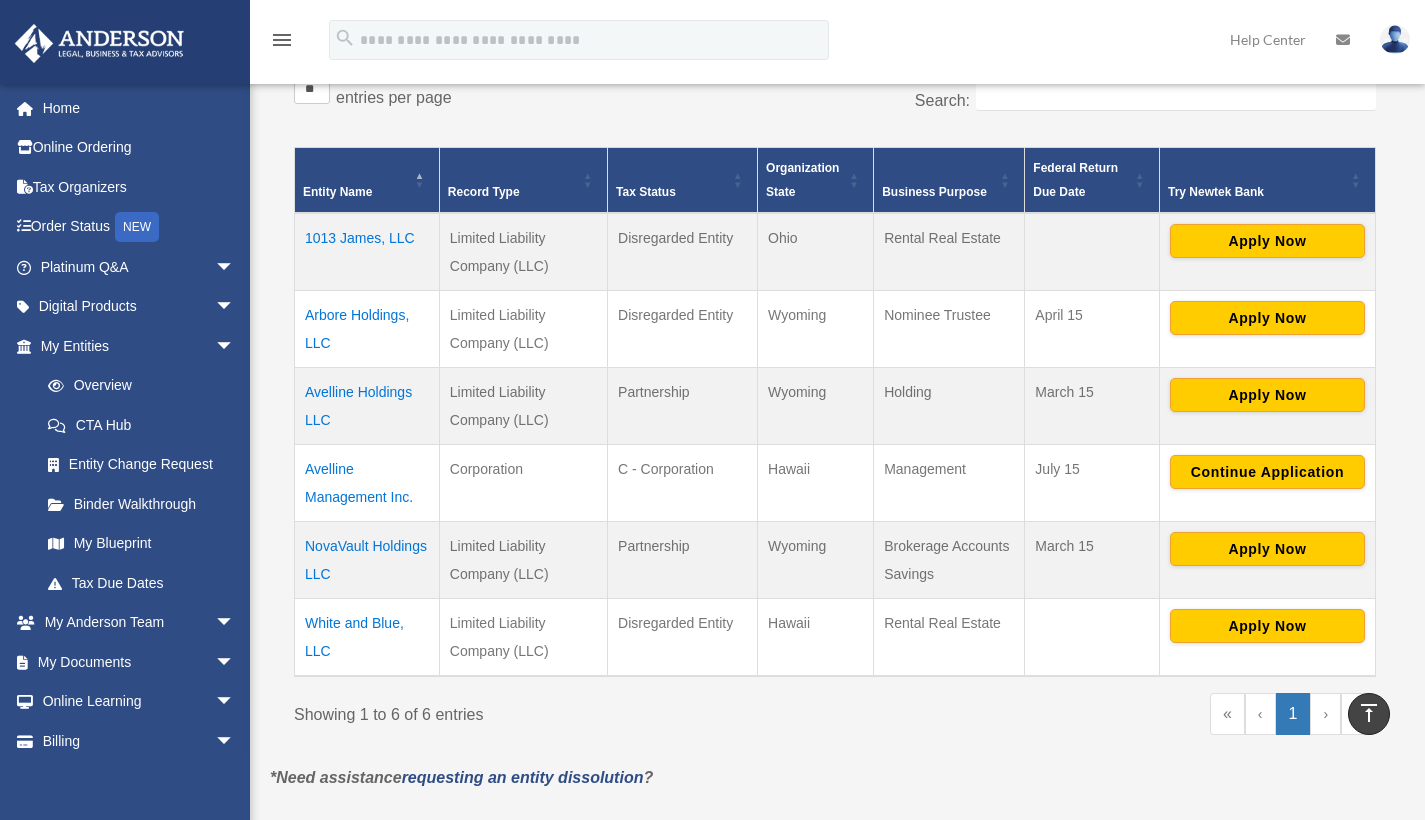 scroll, scrollTop: 328, scrollLeft: 0, axis: vertical 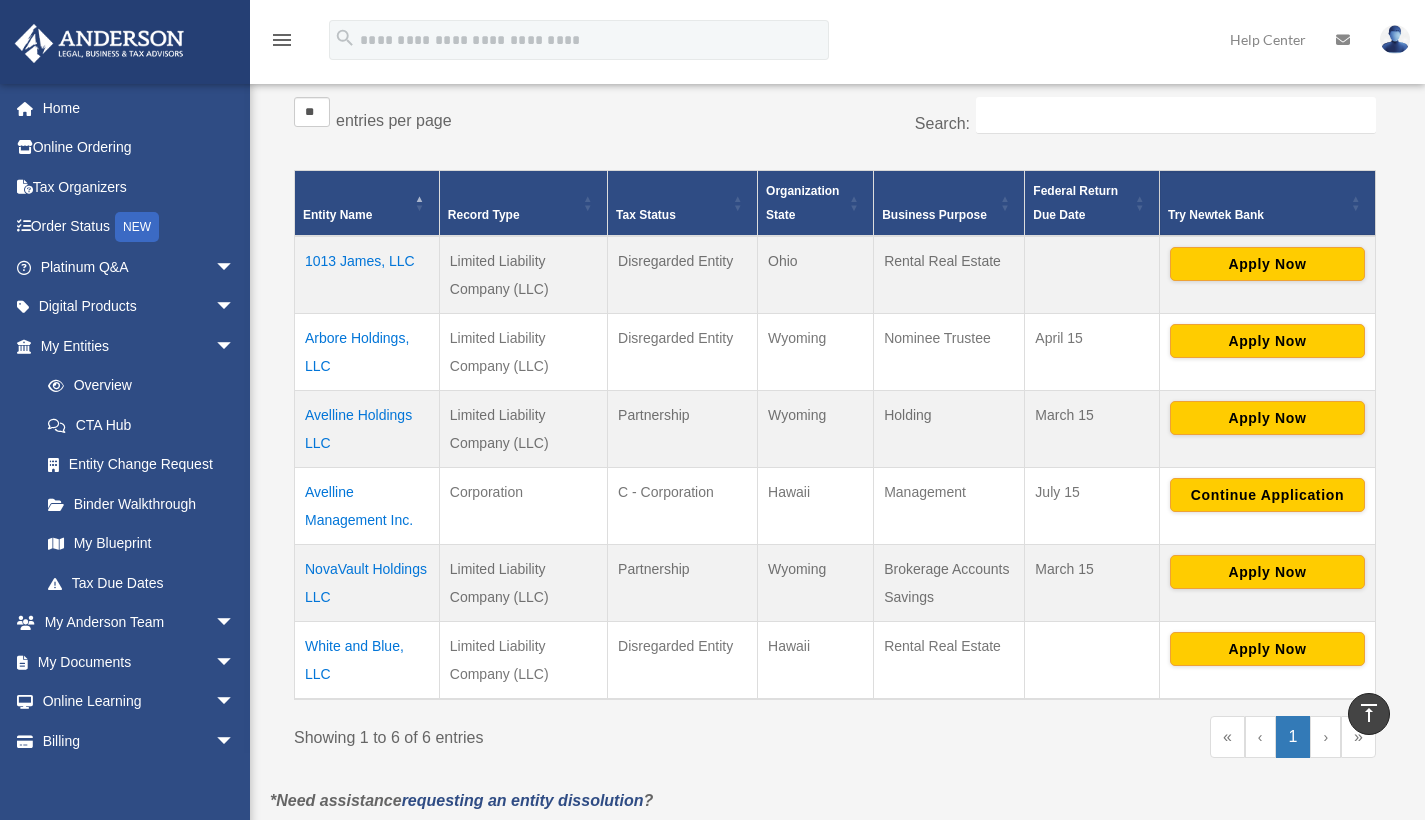 drag, startPoint x: 1271, startPoint y: 213, endPoint x: 1196, endPoint y: 212, distance: 75.00667 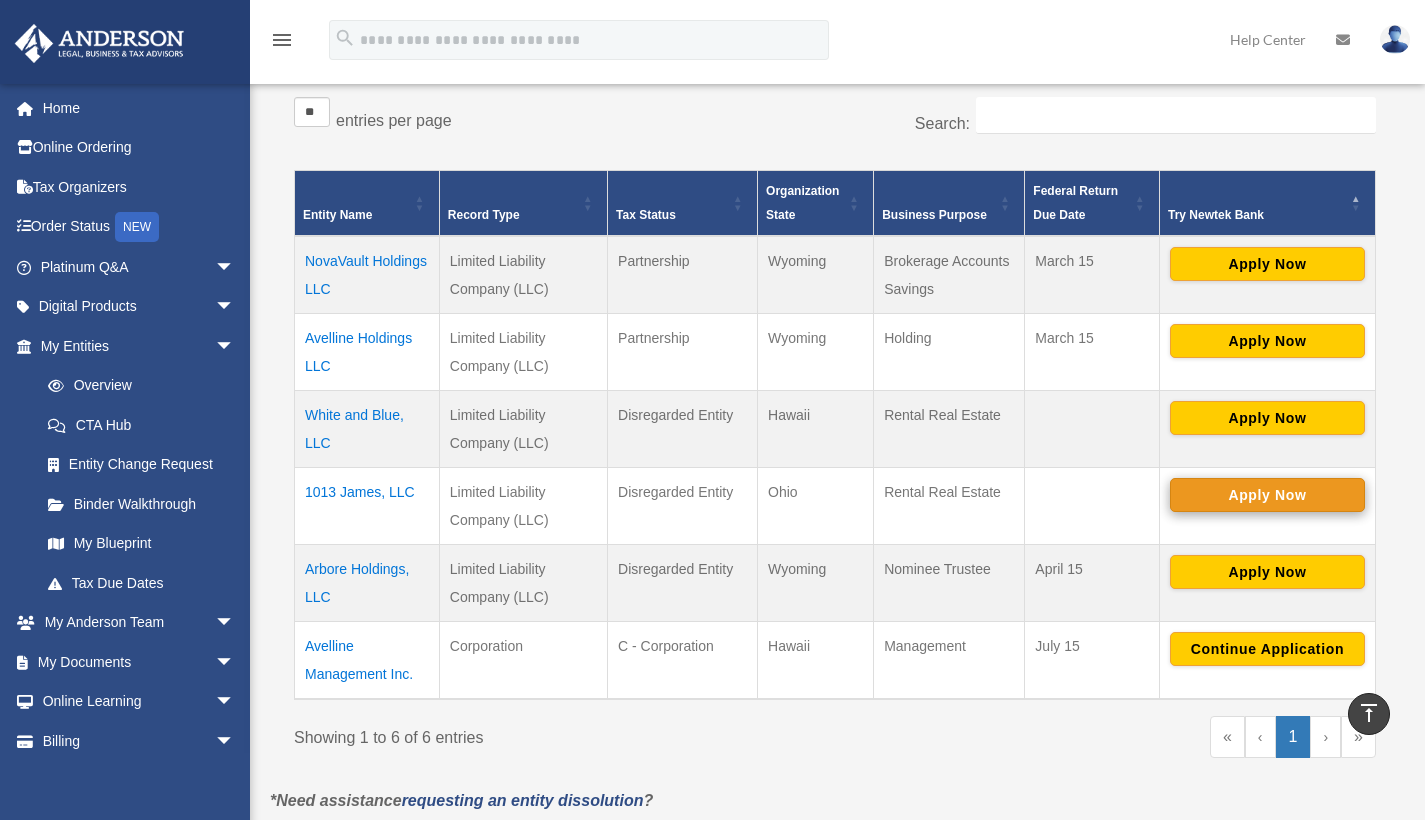 click on "Apply
Now" at bounding box center (1267, 495) 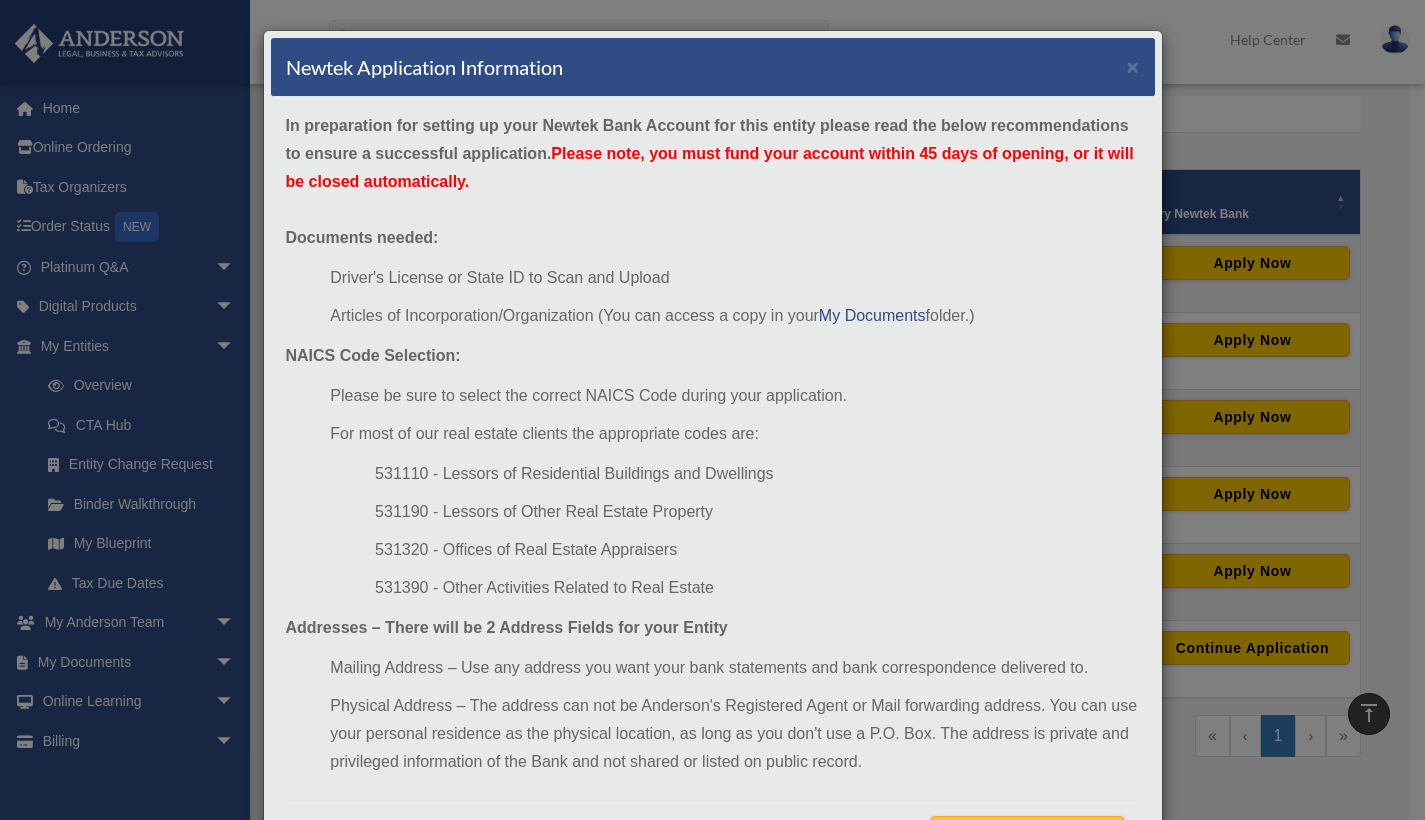 click on "In preparation for setting up your Newtek Bank Account for this entity please read
the below recommendations to ensure a successful application.  Please note, you must fund your account within 45 days of
opening, or it will be closed automatically.
Documents needed:
Driver's License or State ID to Scan and Upload
Articles of Incorporation/Organization (You can access a copy in your  My Documents  folder.)
NAICS Code Selection:
Please be sure to select the correct NAICS Code during your application.
For most of our real estate clients the appropriate codes are:" at bounding box center [713, 488] 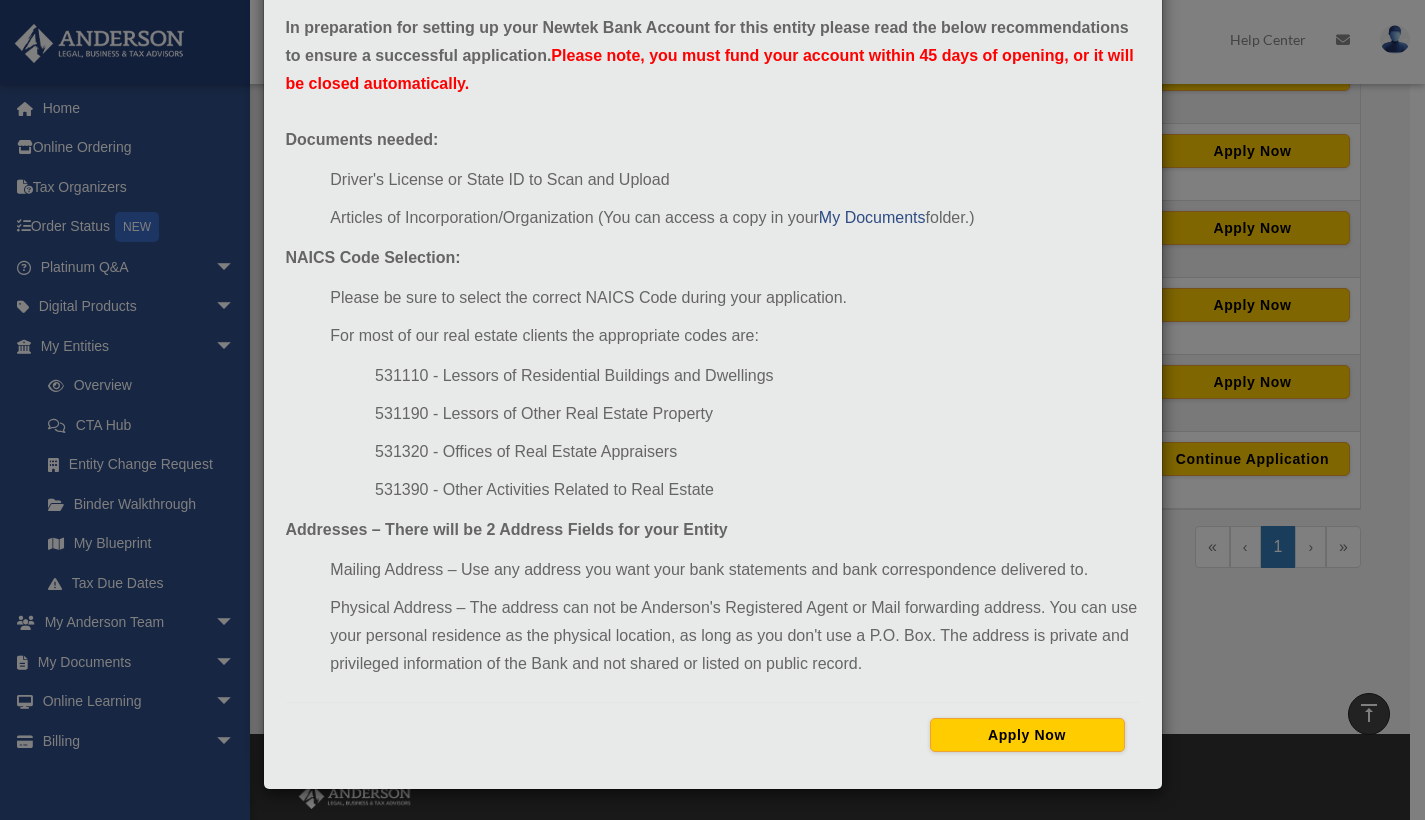 scroll, scrollTop: 804, scrollLeft: 0, axis: vertical 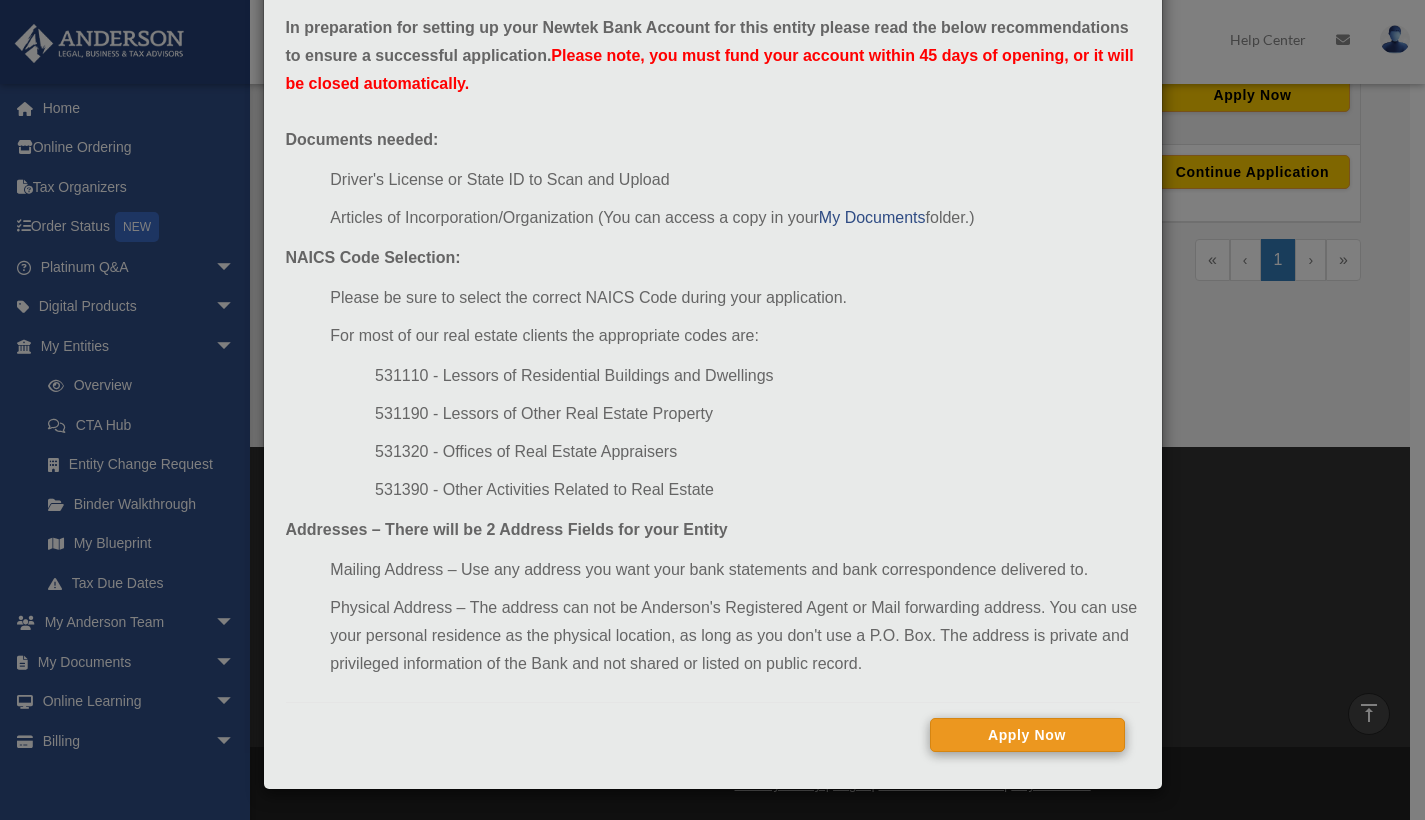click on "Apply
Now" at bounding box center [1027, 735] 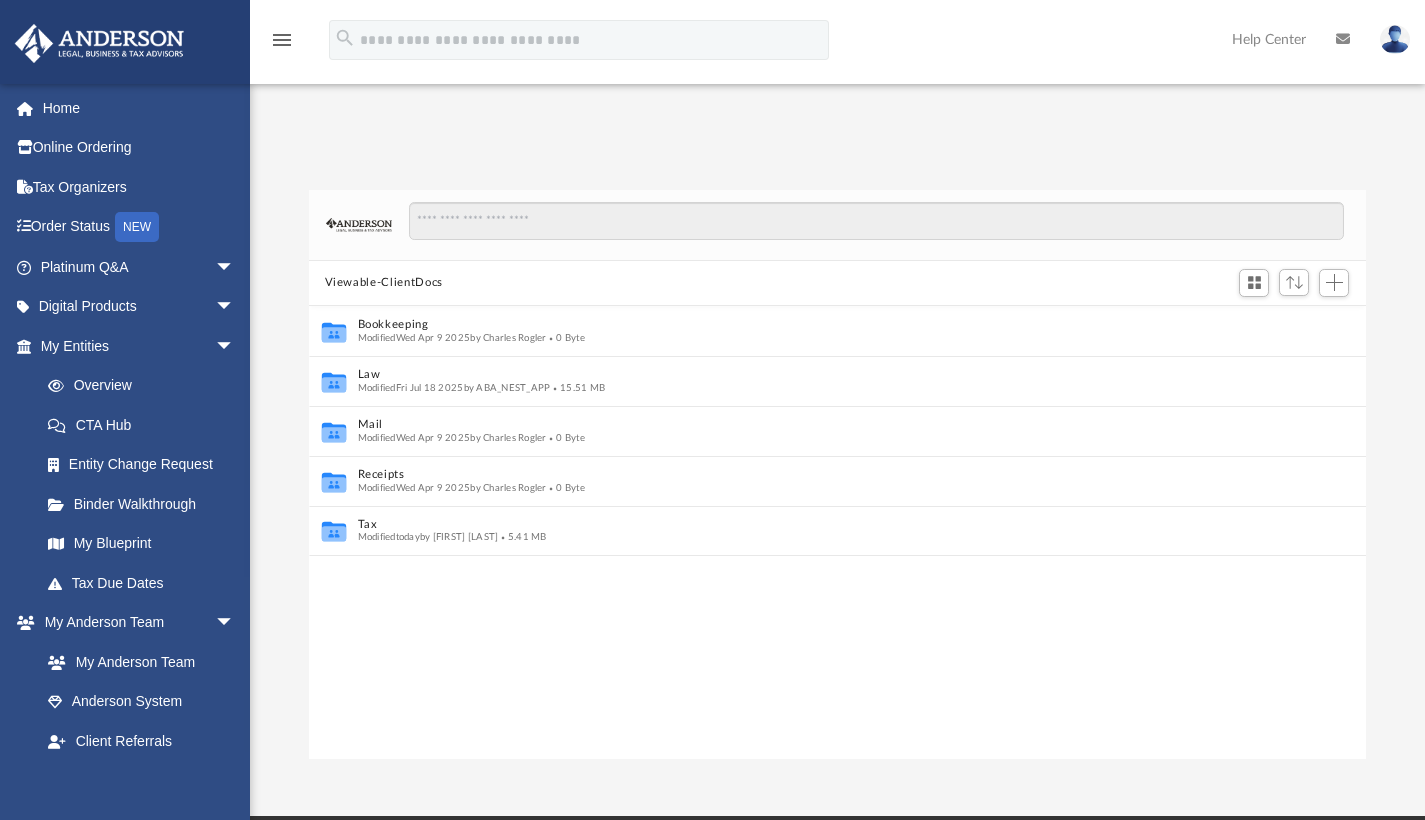 scroll, scrollTop: 0, scrollLeft: 0, axis: both 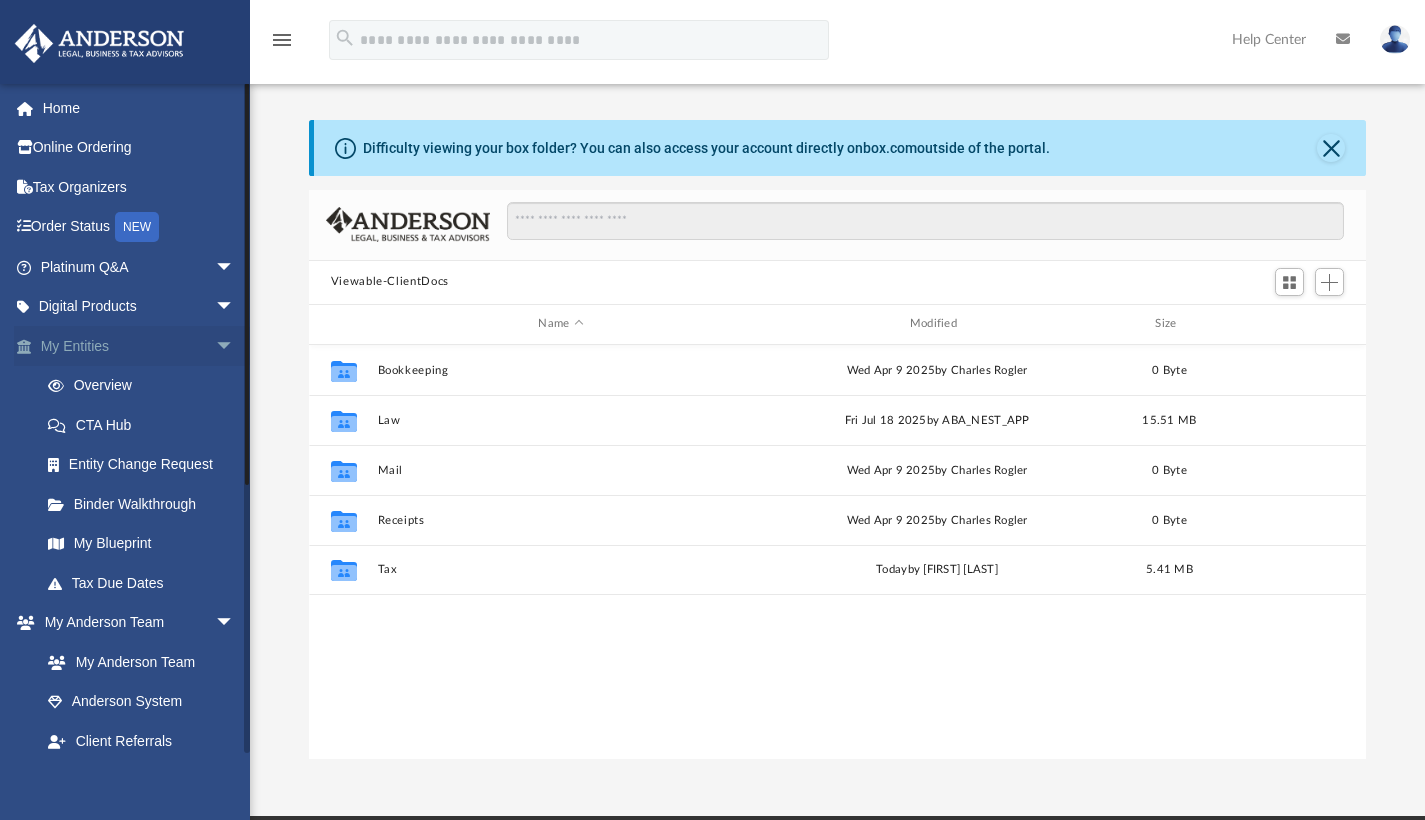 click on "My Entities arrow_drop_down" at bounding box center (139, 346) 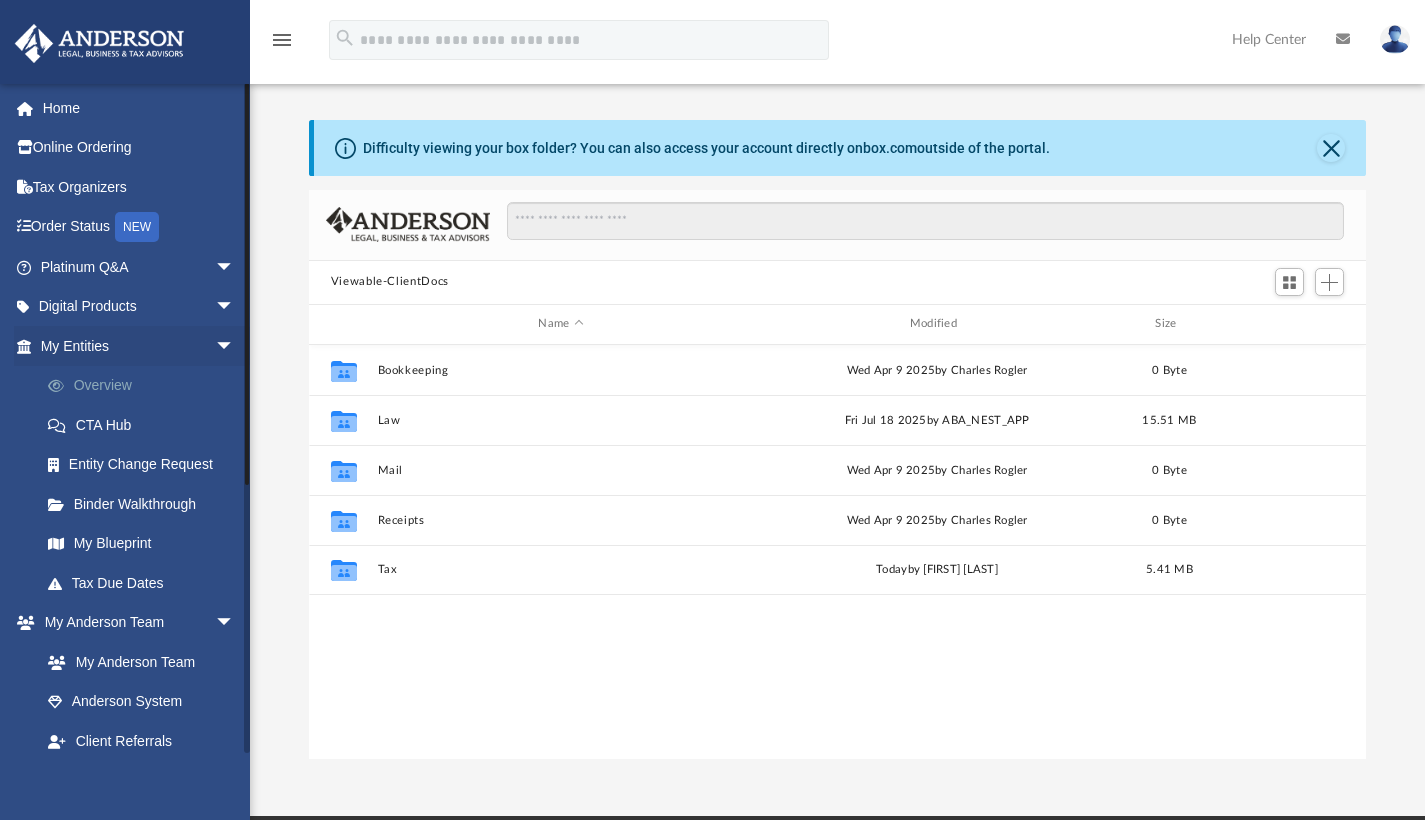 click on "Overview" at bounding box center [146, 386] 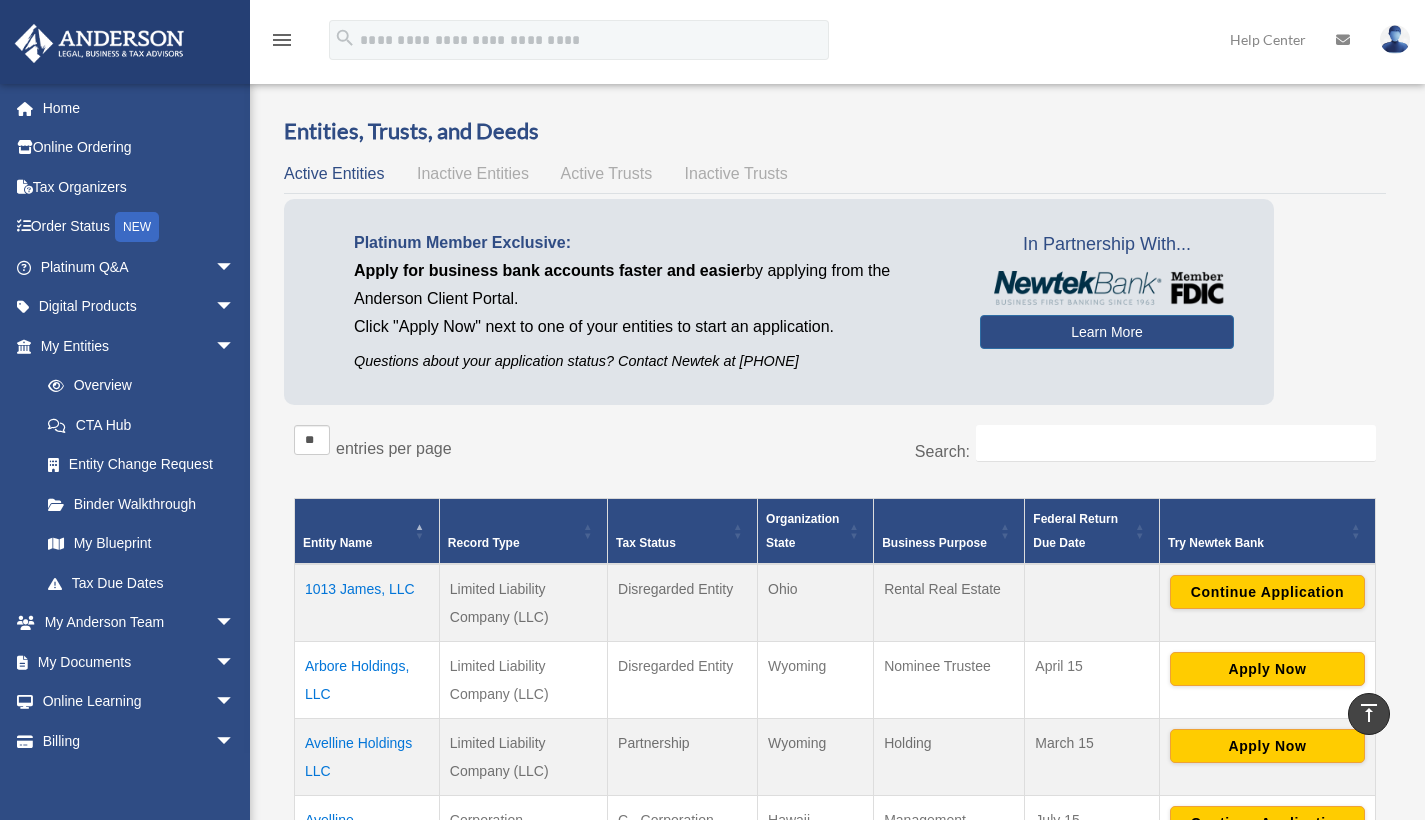 scroll, scrollTop: 804, scrollLeft: 0, axis: vertical 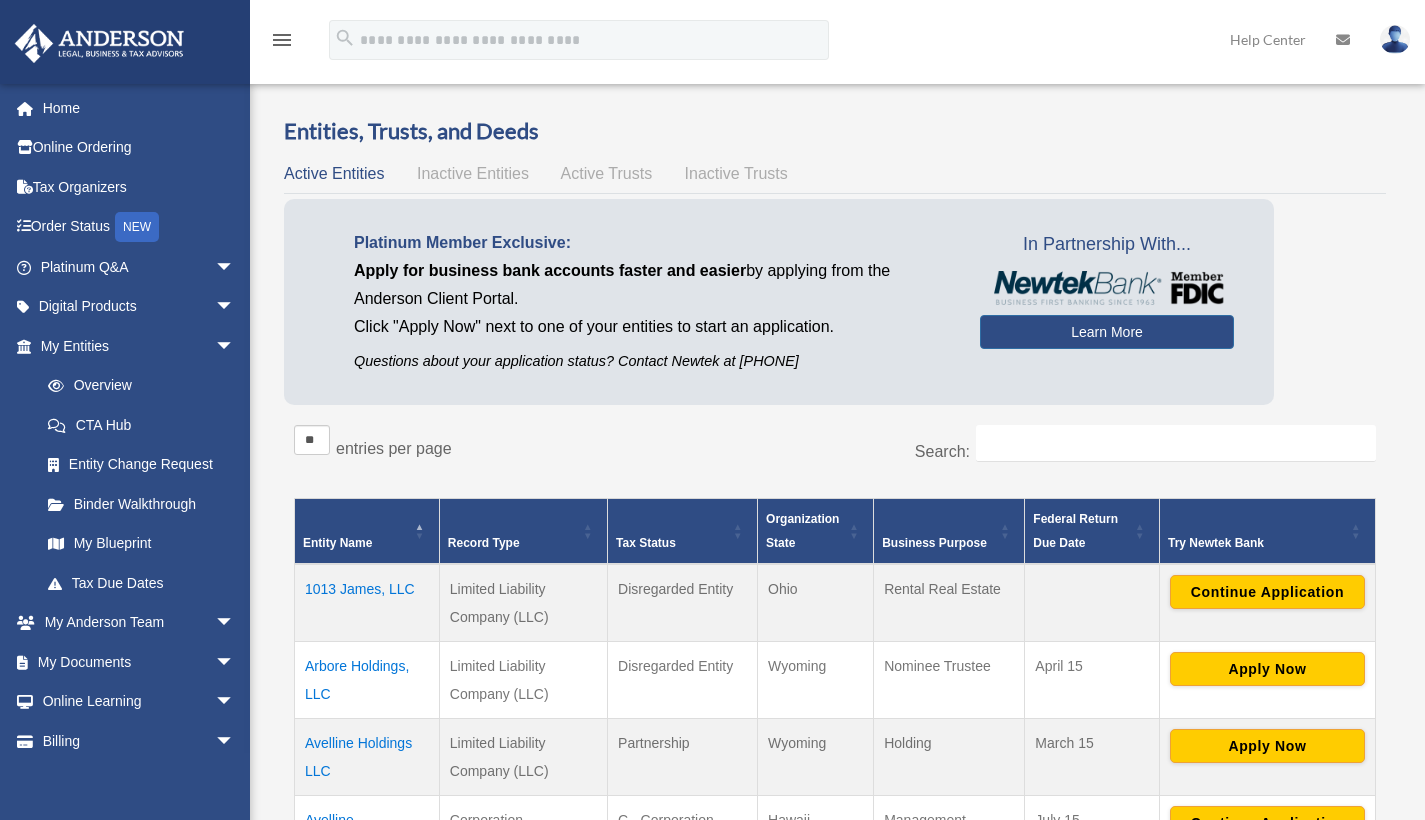 click on "1013 James, LLC" at bounding box center (367, 603) 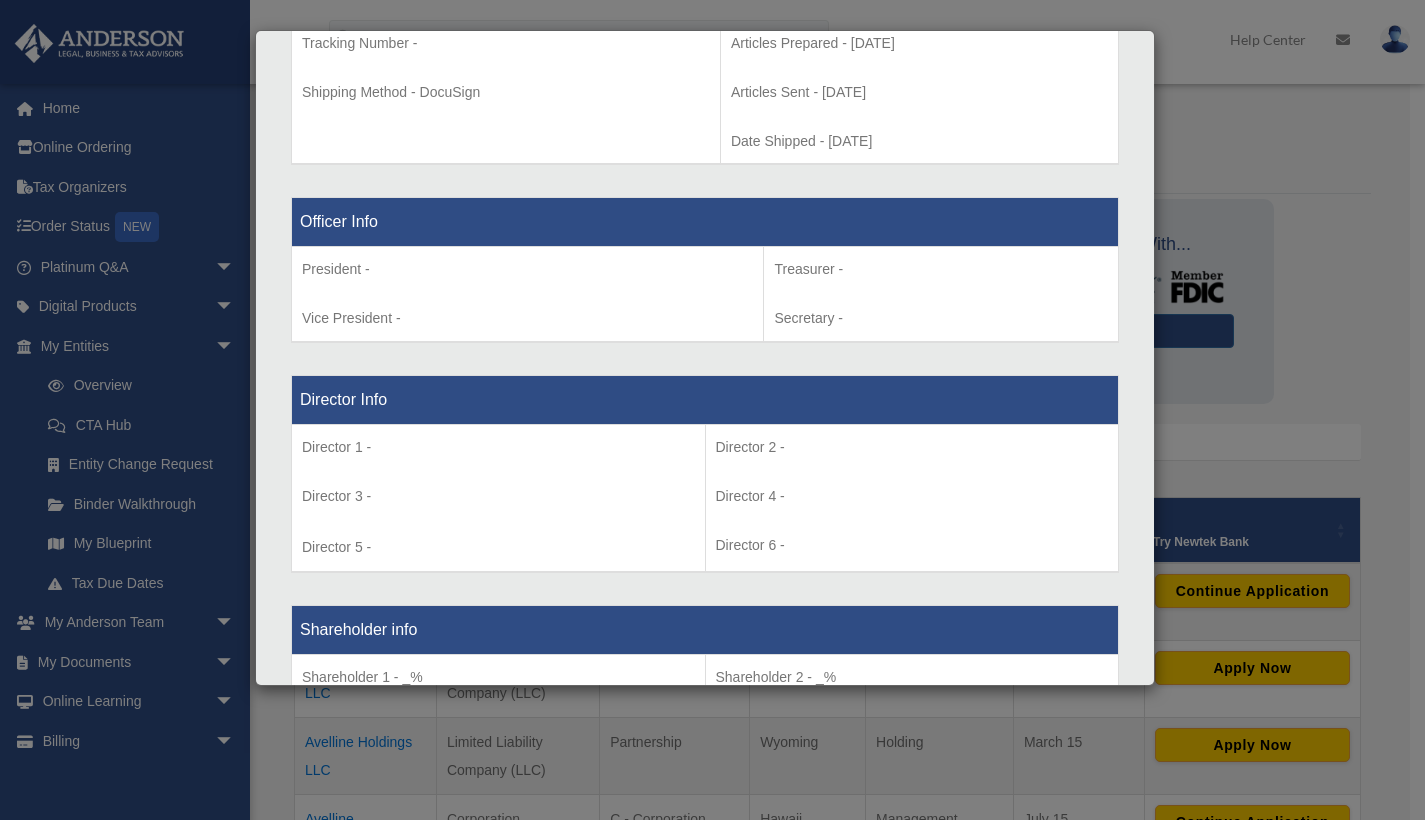 scroll, scrollTop: 1158, scrollLeft: 0, axis: vertical 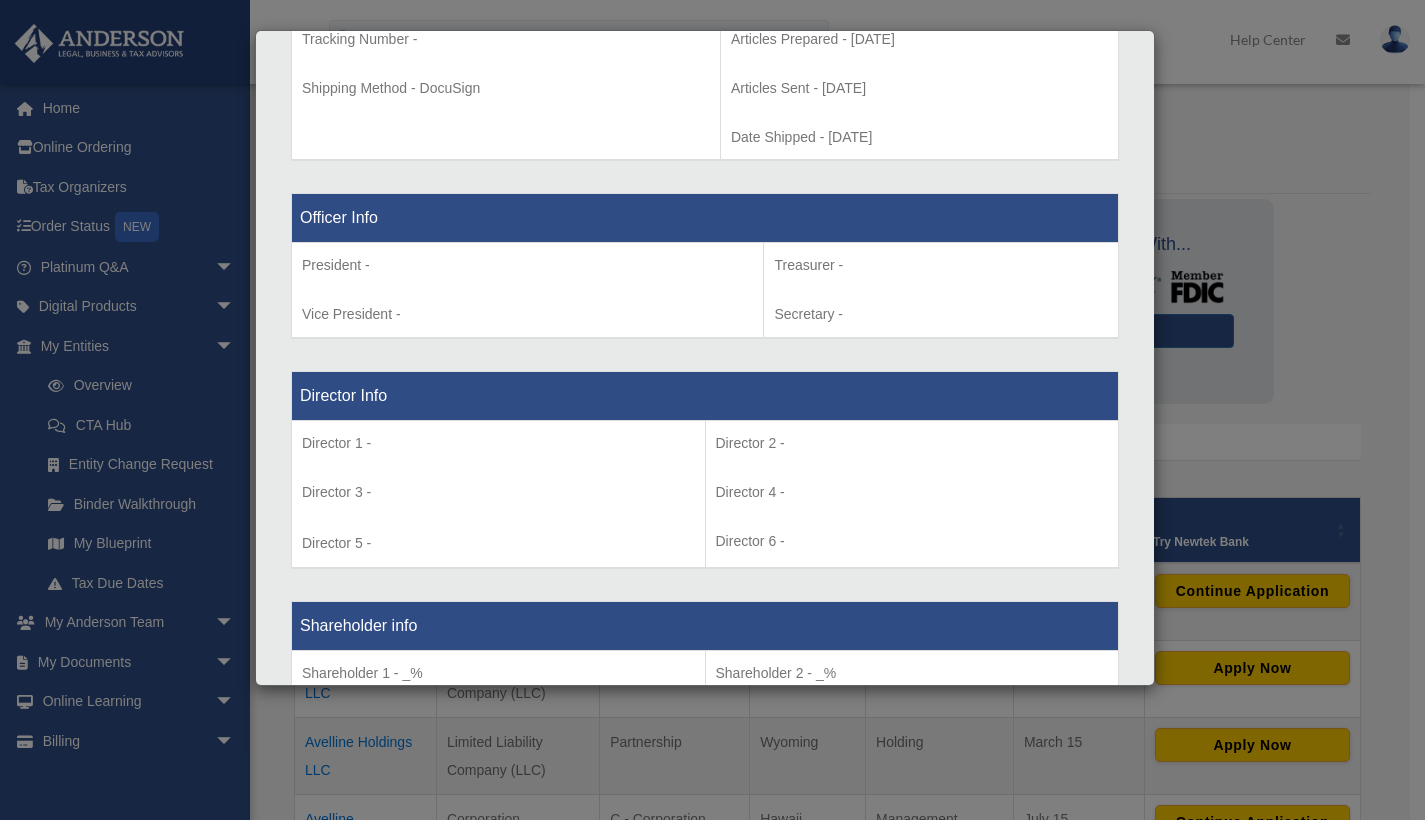 click on "Director 1 -" at bounding box center (498, 443) 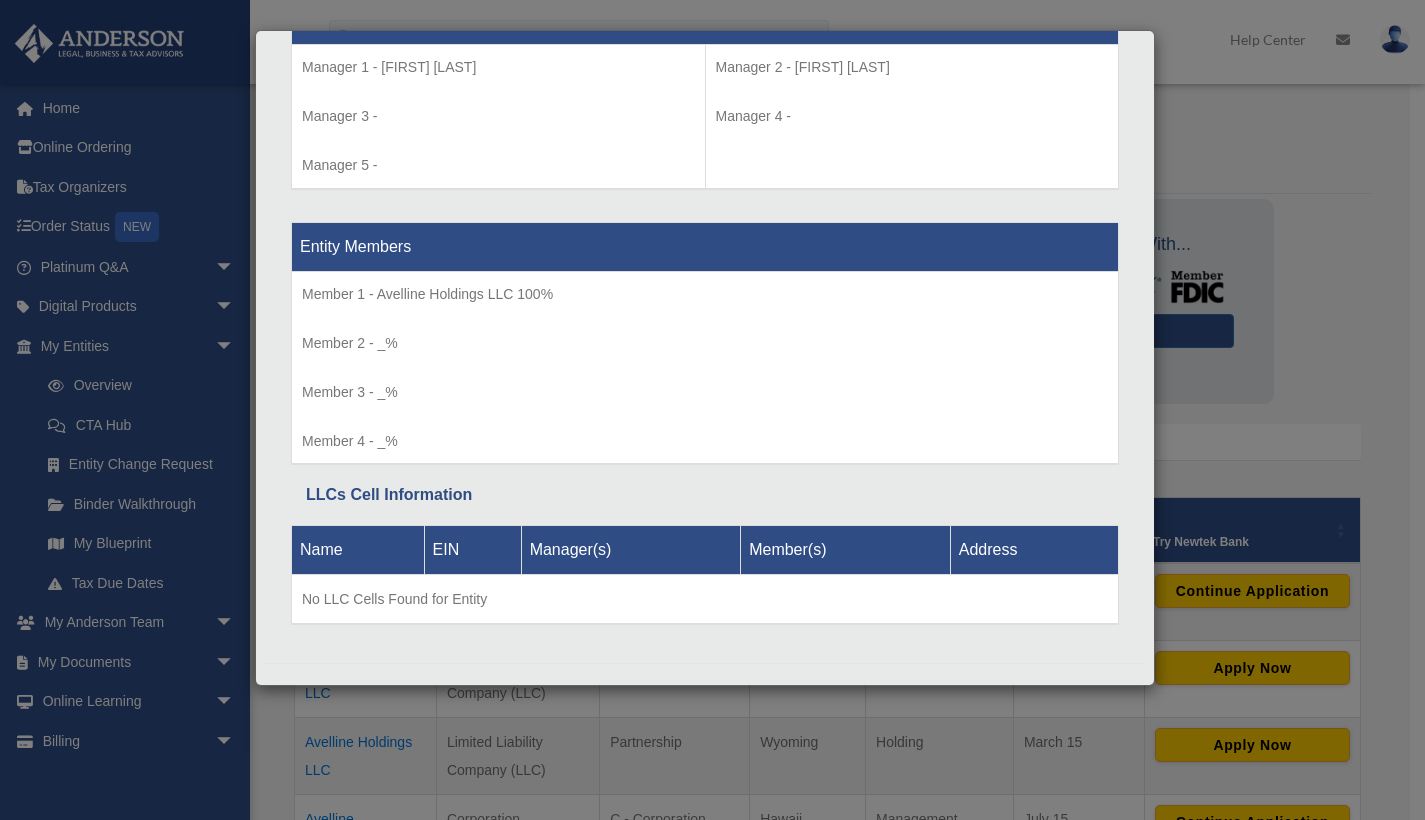 scroll, scrollTop: 1943, scrollLeft: 0, axis: vertical 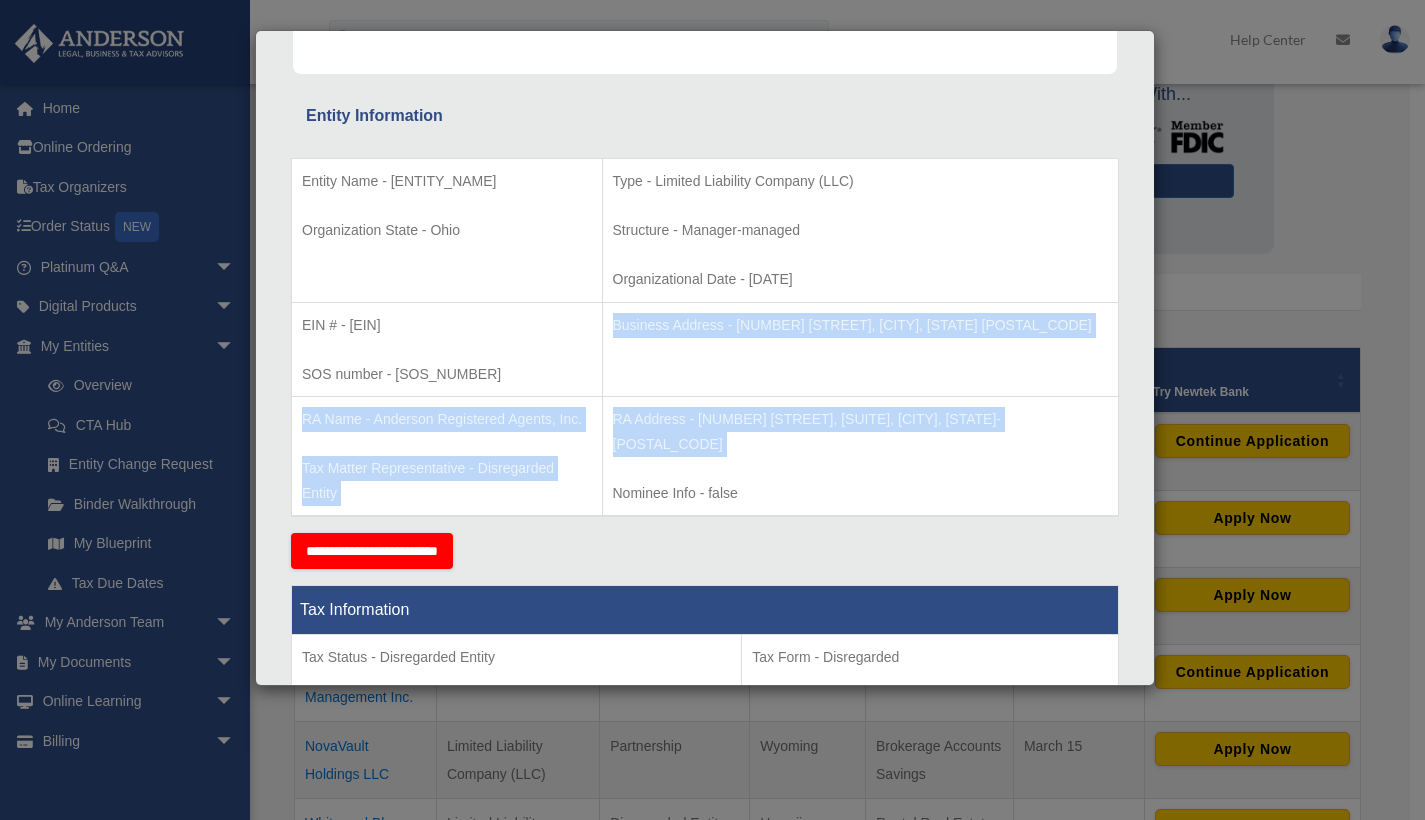 drag, startPoint x: 613, startPoint y: 320, endPoint x: 663, endPoint y: 453, distance: 142.088 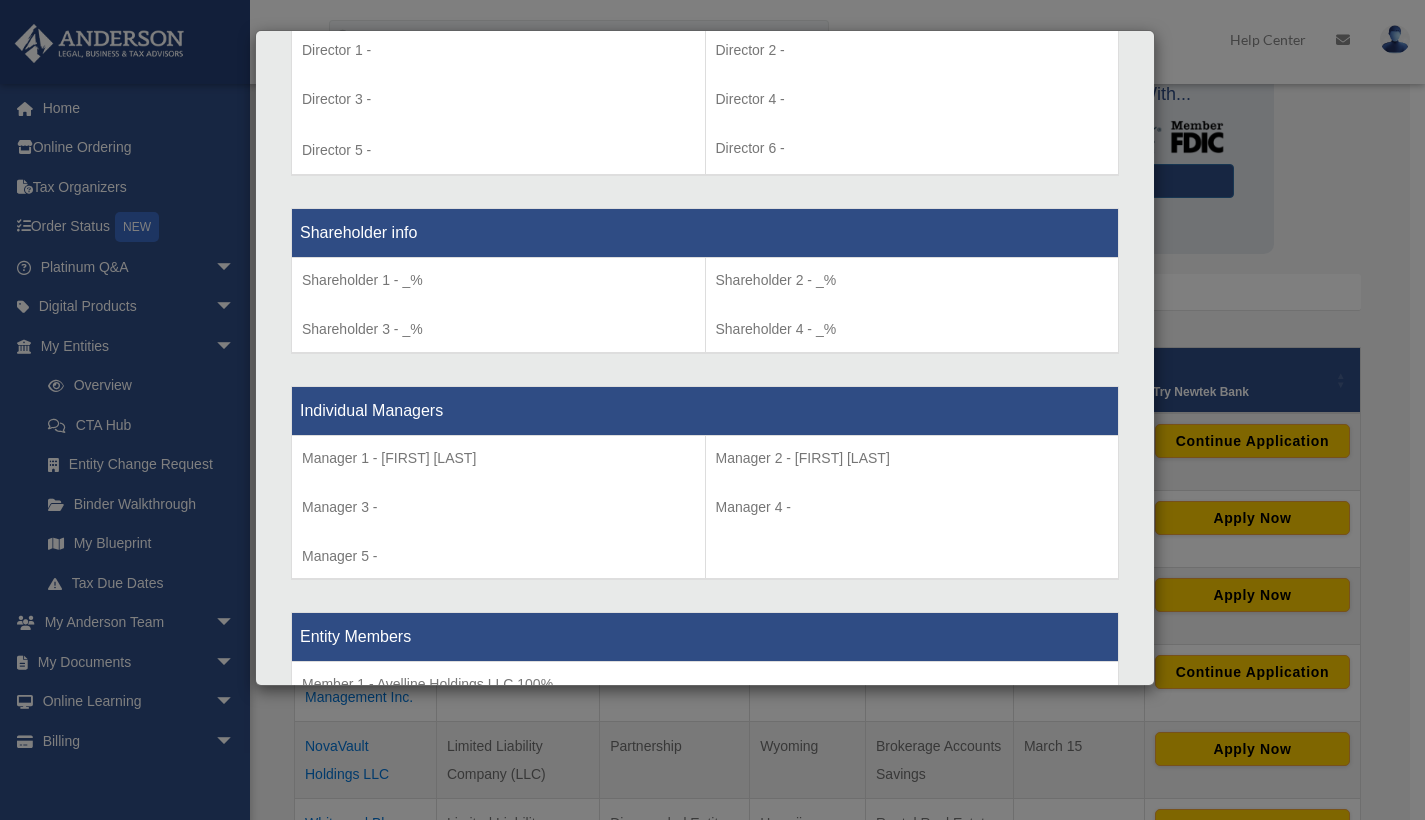 scroll, scrollTop: 1919, scrollLeft: 0, axis: vertical 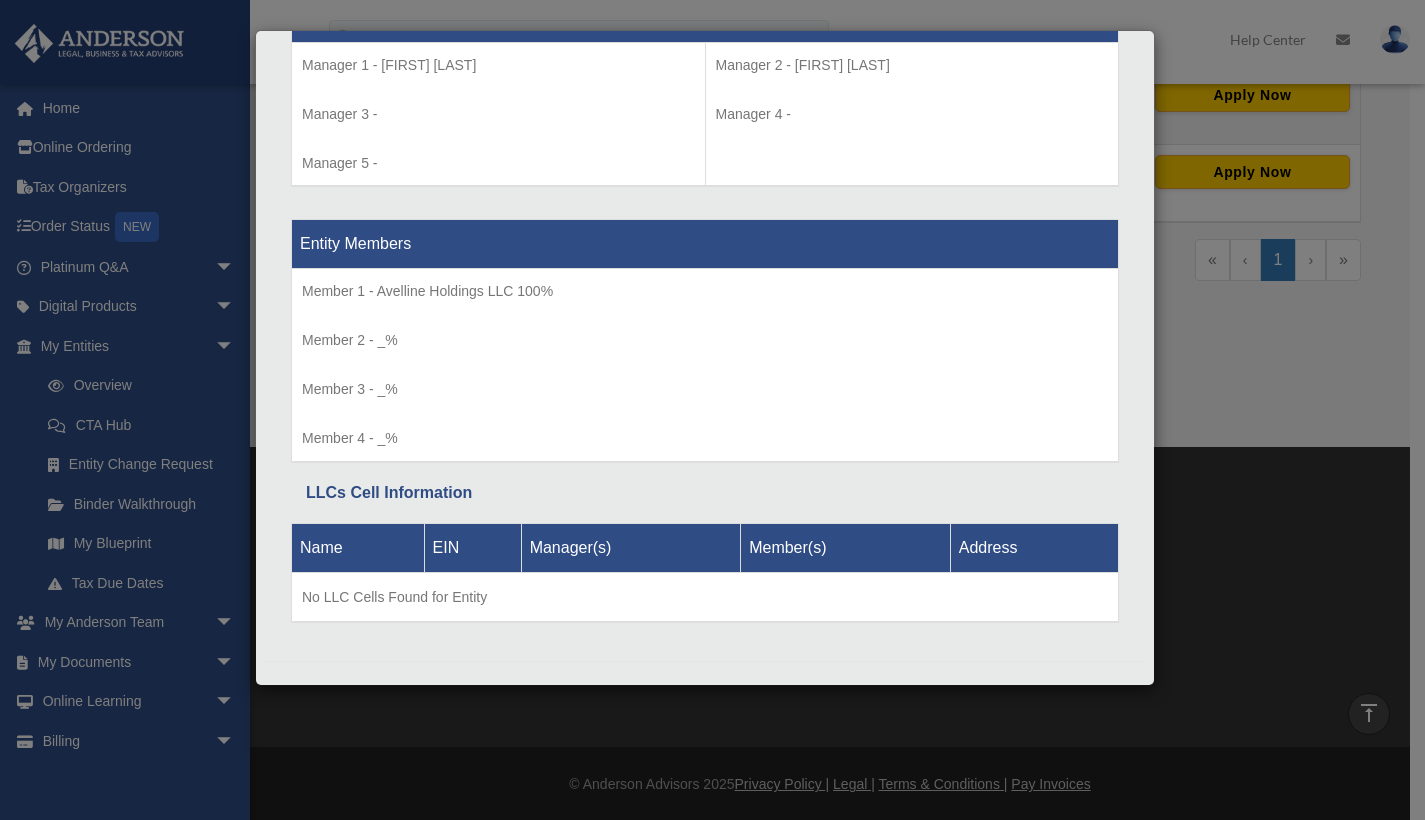 click on "Details
×
Articles Sent
Organizational Date" at bounding box center [712, 410] 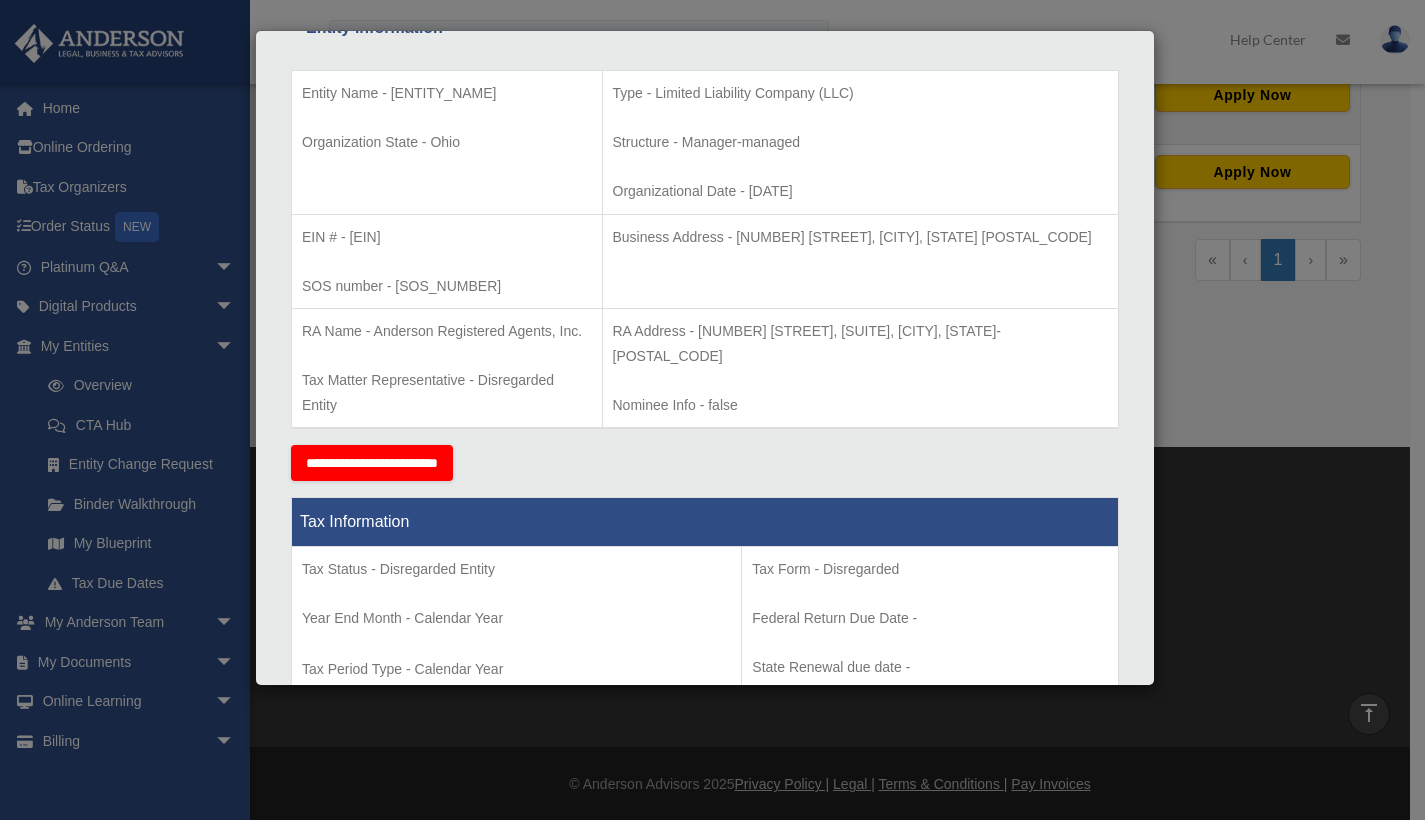 scroll, scrollTop: 0, scrollLeft: 0, axis: both 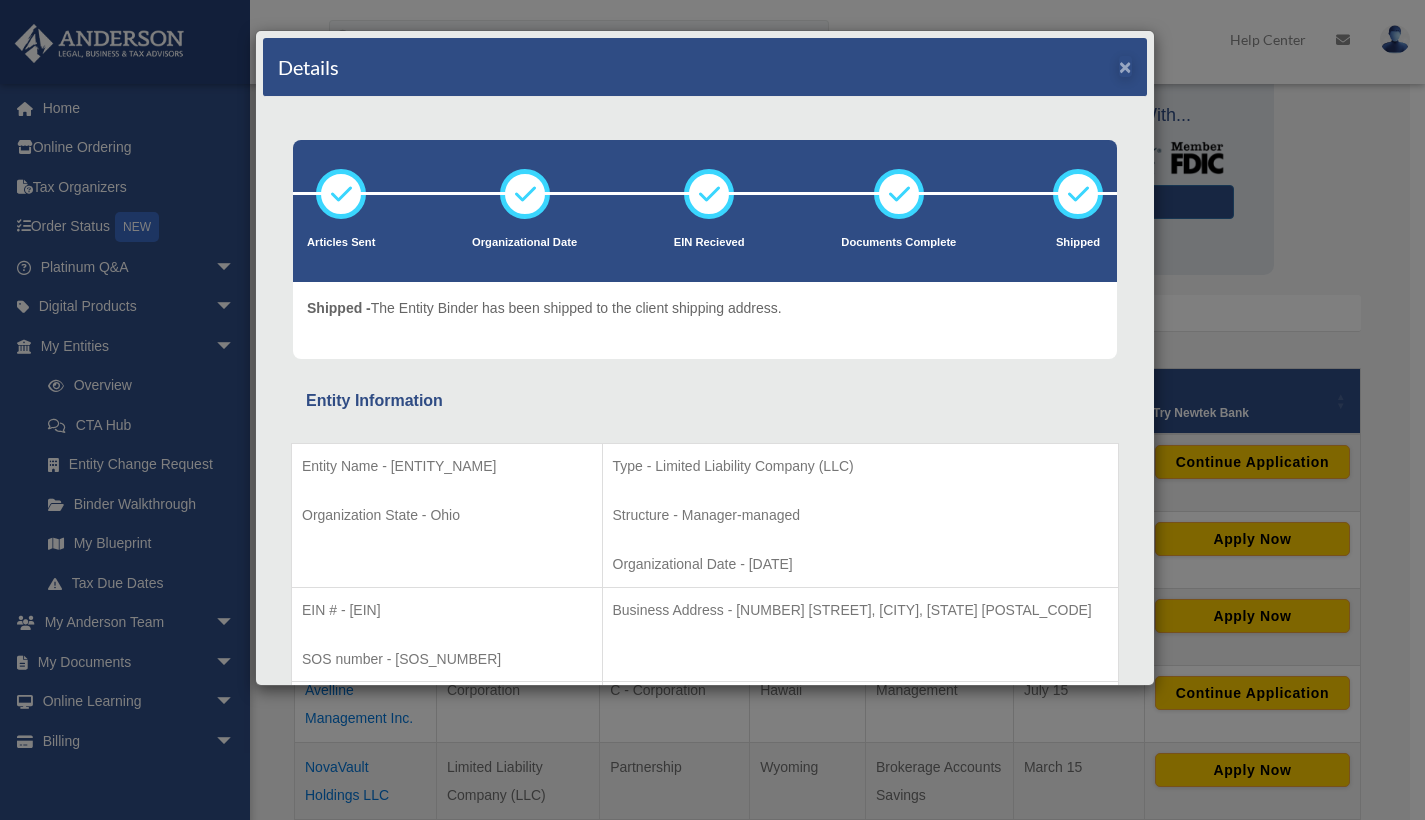 click on "×" at bounding box center (1125, 66) 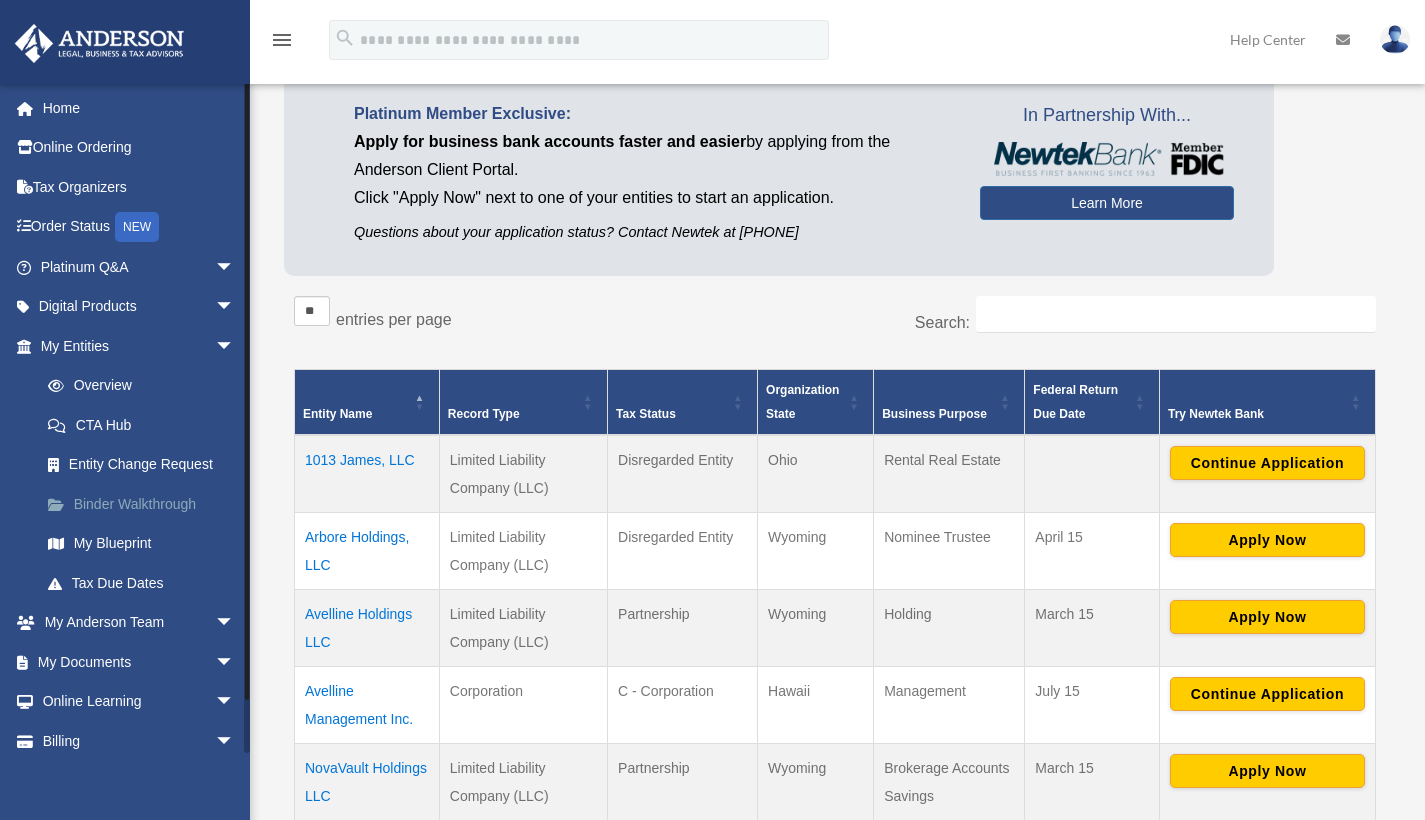 click on "Binder Walkthrough" at bounding box center [146, 504] 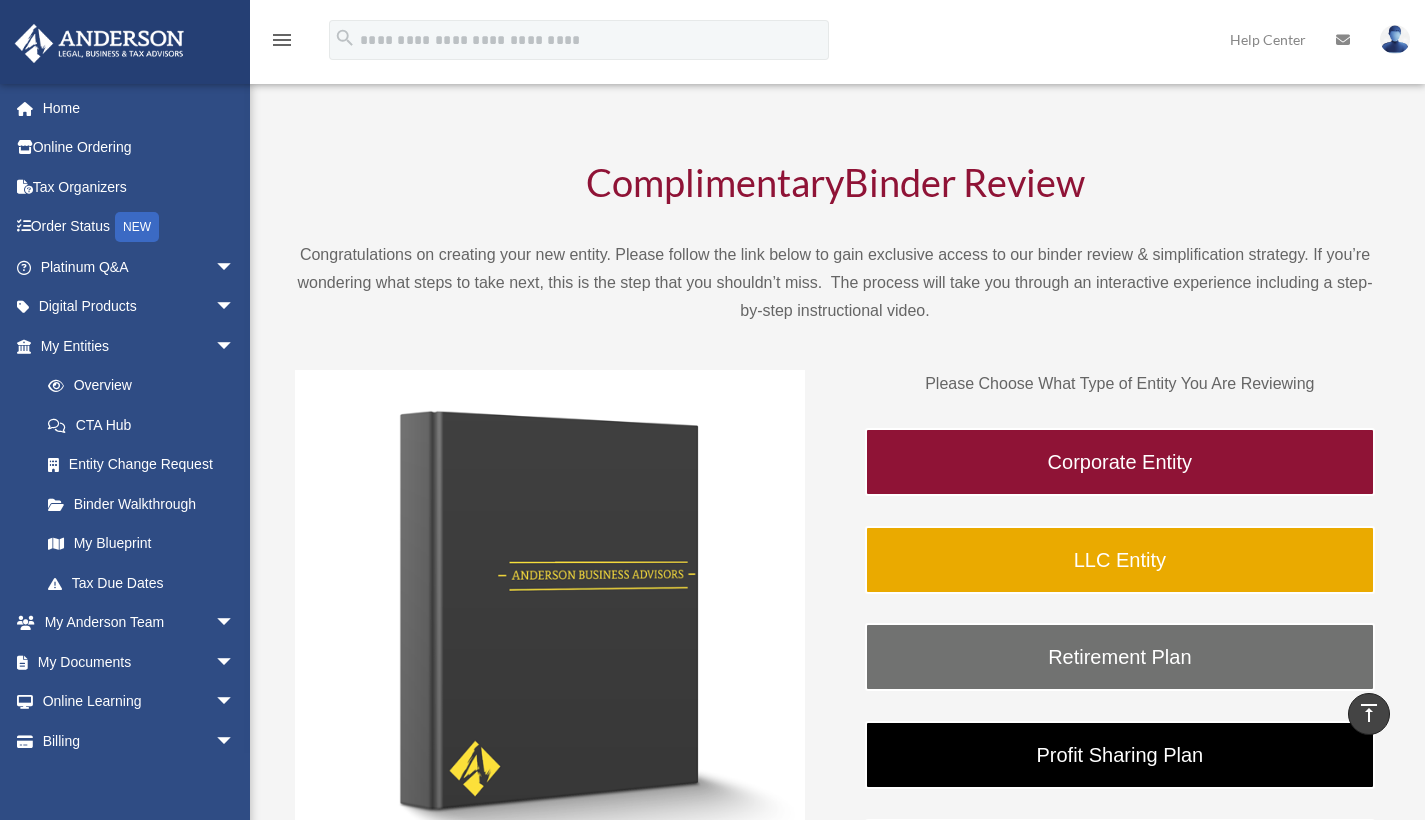 scroll, scrollTop: 0, scrollLeft: 0, axis: both 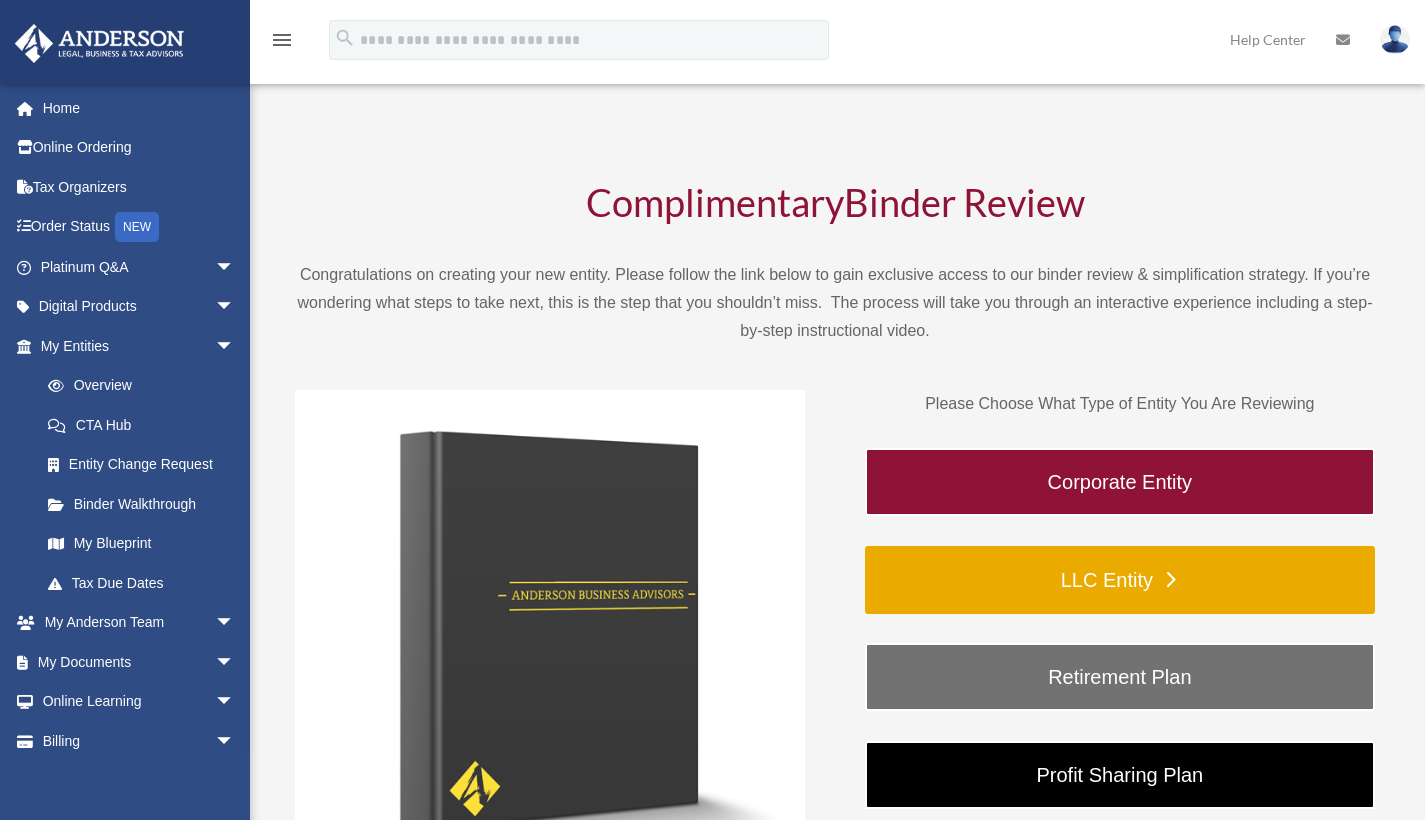 click on "LLC Entity" at bounding box center [1120, 580] 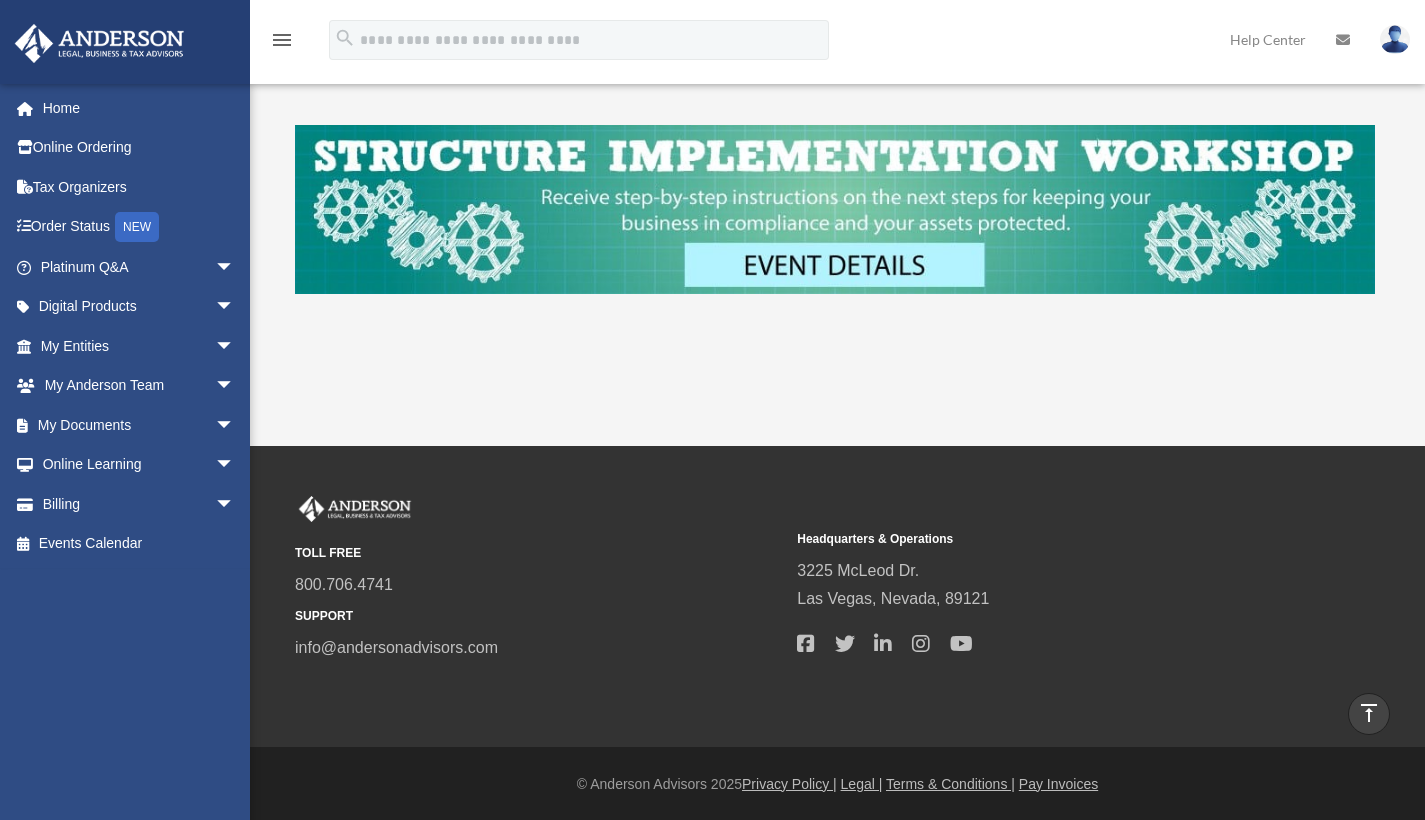 scroll, scrollTop: 169, scrollLeft: 0, axis: vertical 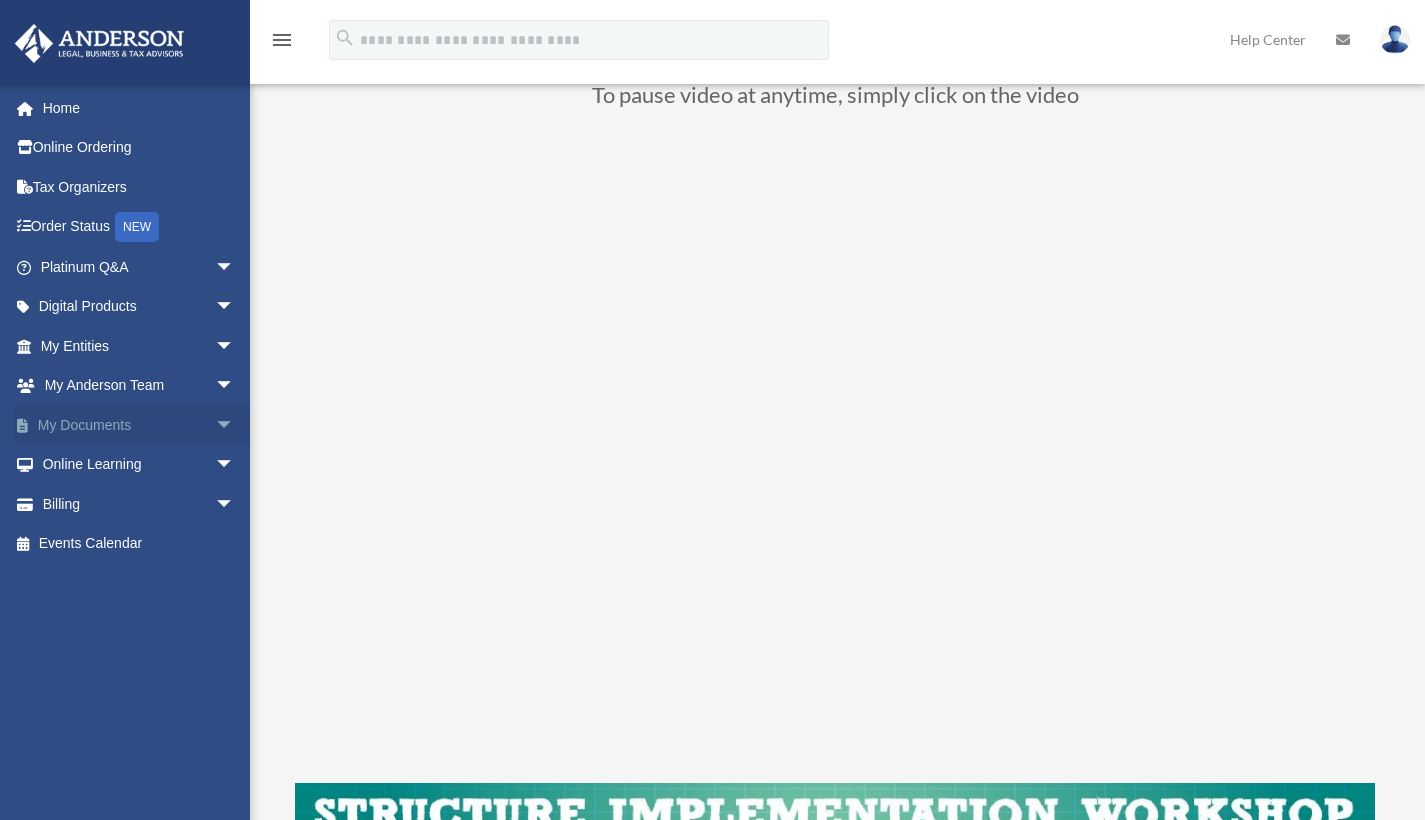 click on "My Documents arrow_drop_down" at bounding box center [139, 425] 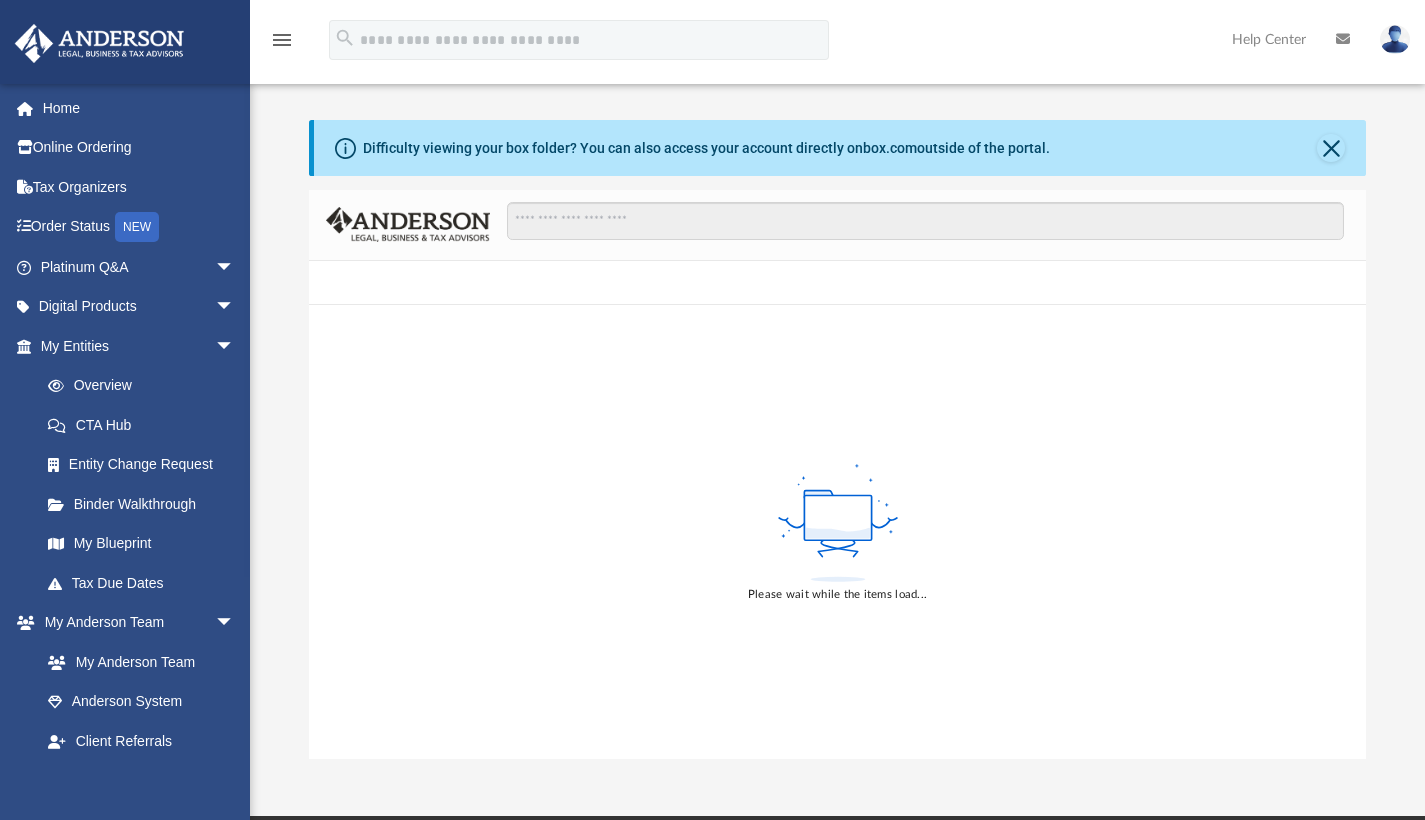 scroll, scrollTop: 0, scrollLeft: 0, axis: both 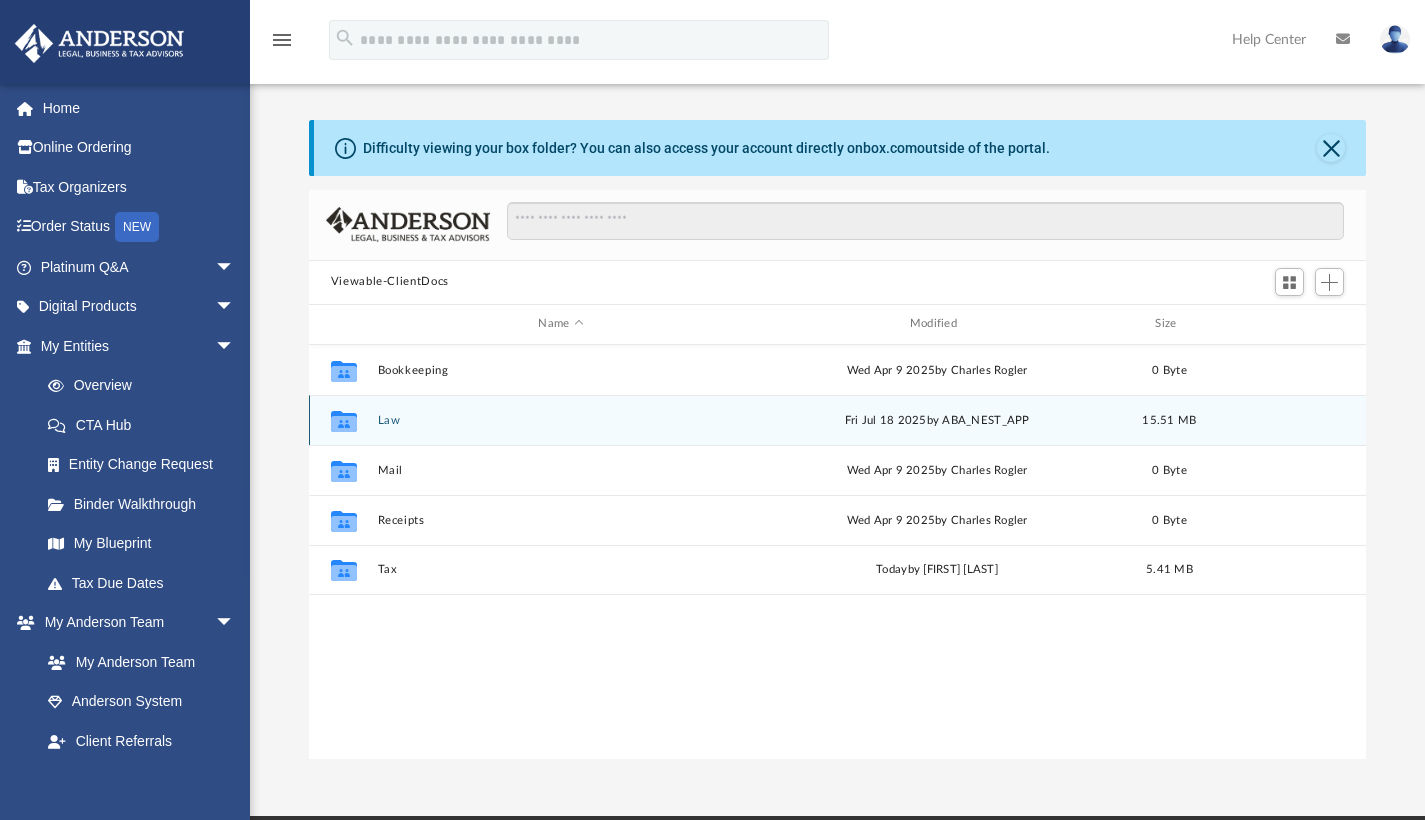 click on "Law" at bounding box center [560, 419] 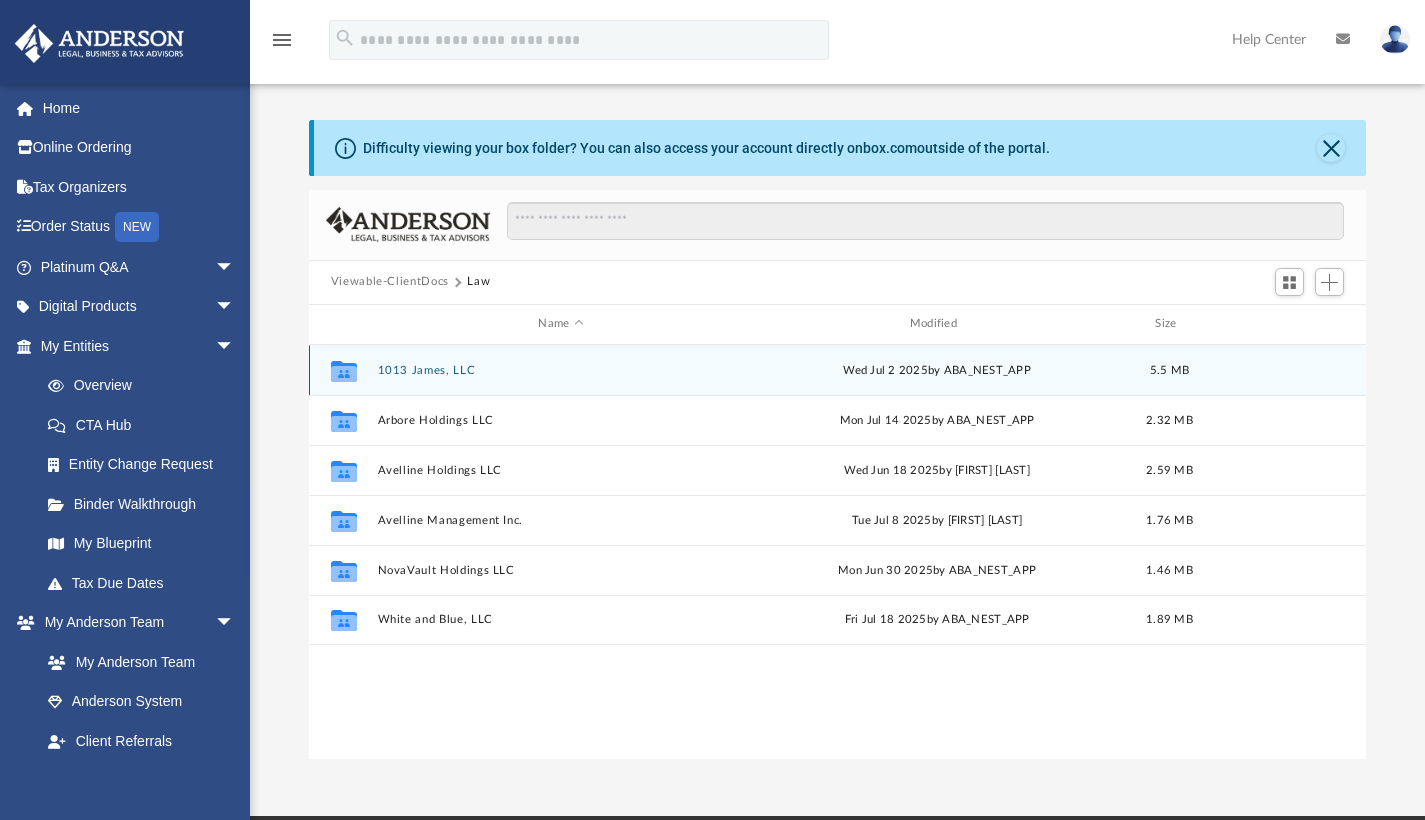 click on "1013 James, LLC" at bounding box center (560, 369) 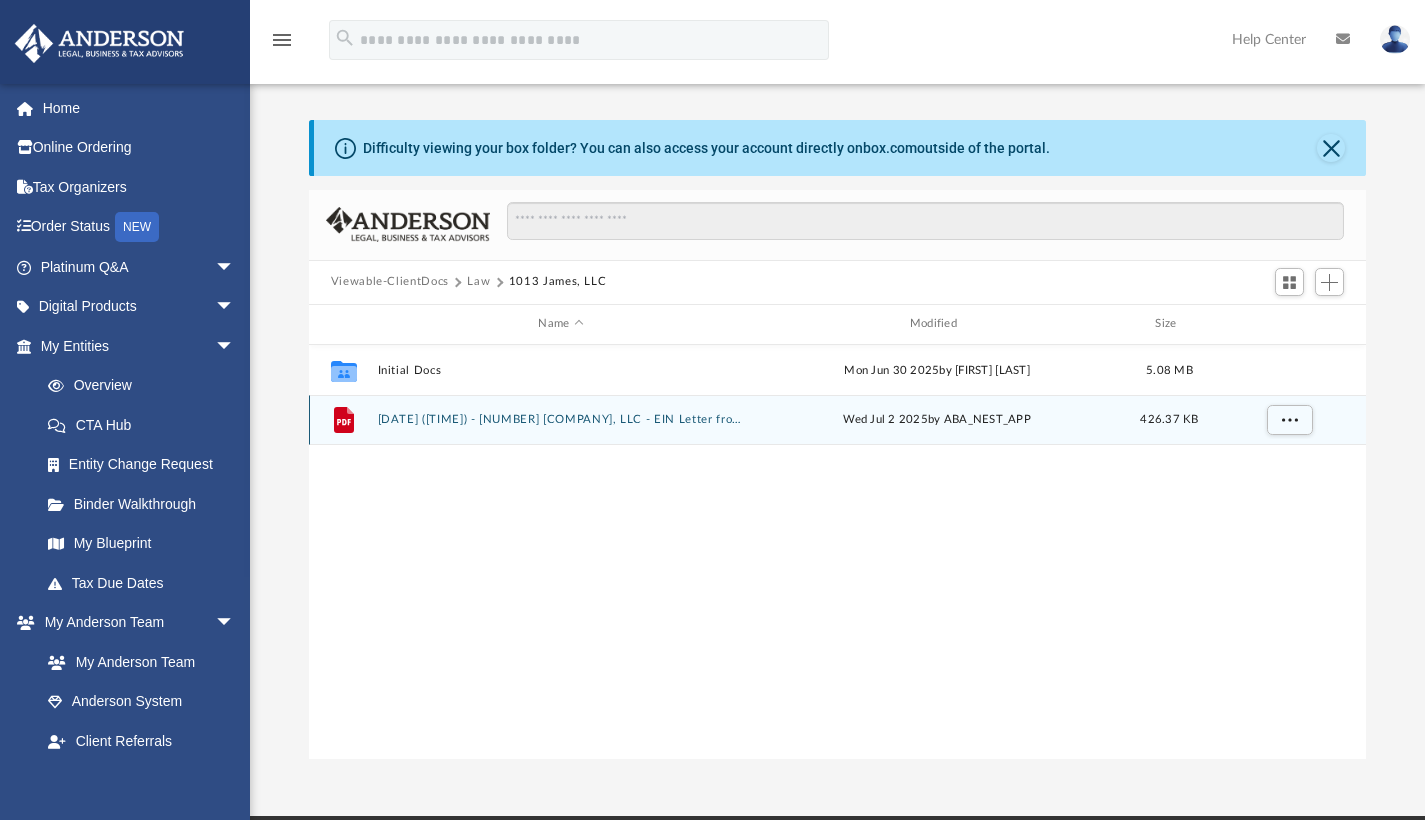 click on "File 2025.07.02 (14:00:58) - 1013 James, LLC - EIN Letter from IRS.pdf Wed Jul 2 2025  by ABA_NEST_APP 426.37 KB" at bounding box center [838, 420] 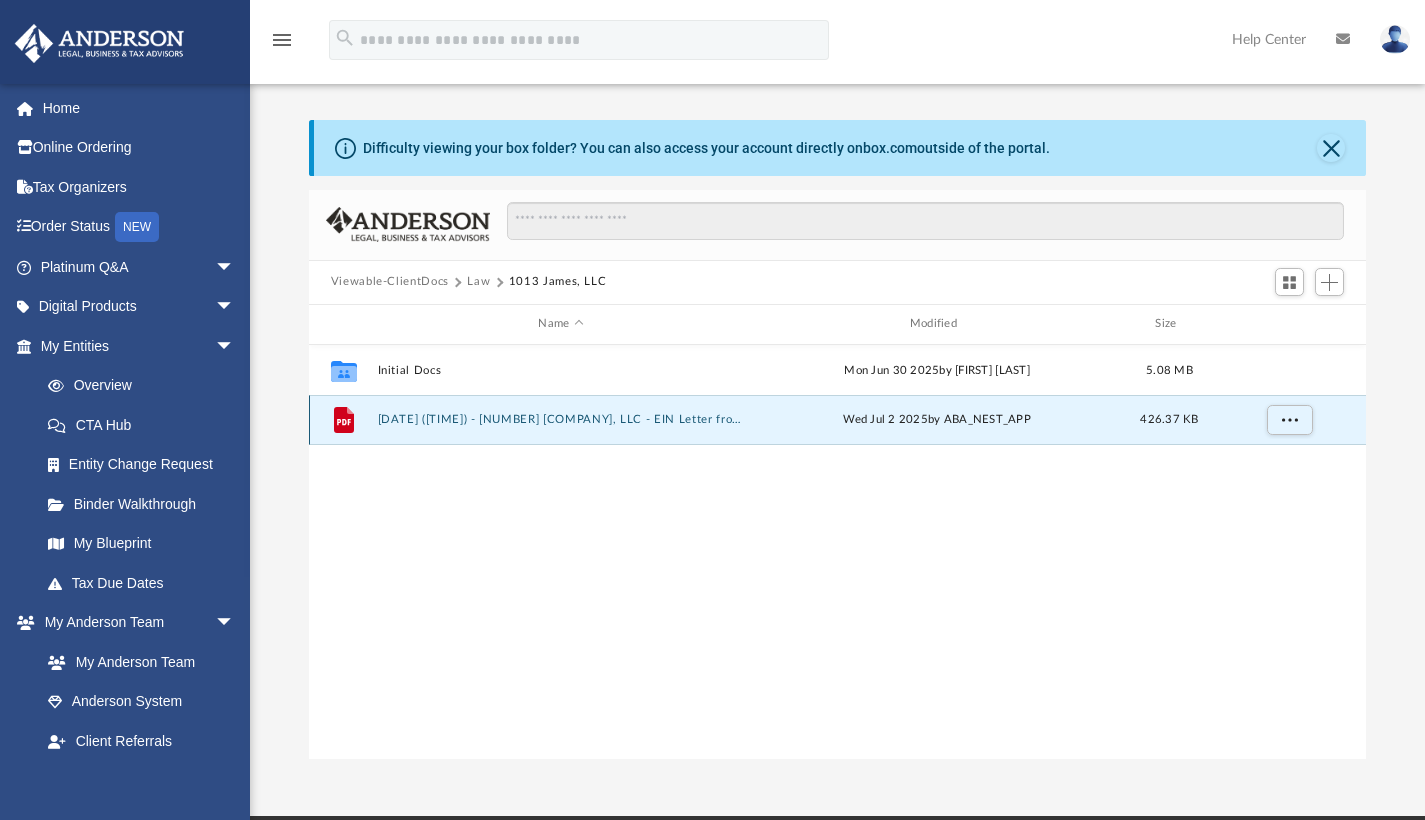 click on "File 2025.07.02 (14:00:58) - 1013 James, LLC - EIN Letter from IRS.pdf Wed Jul 2 2025  by ABA_NEST_APP 426.37 KB" at bounding box center (838, 420) 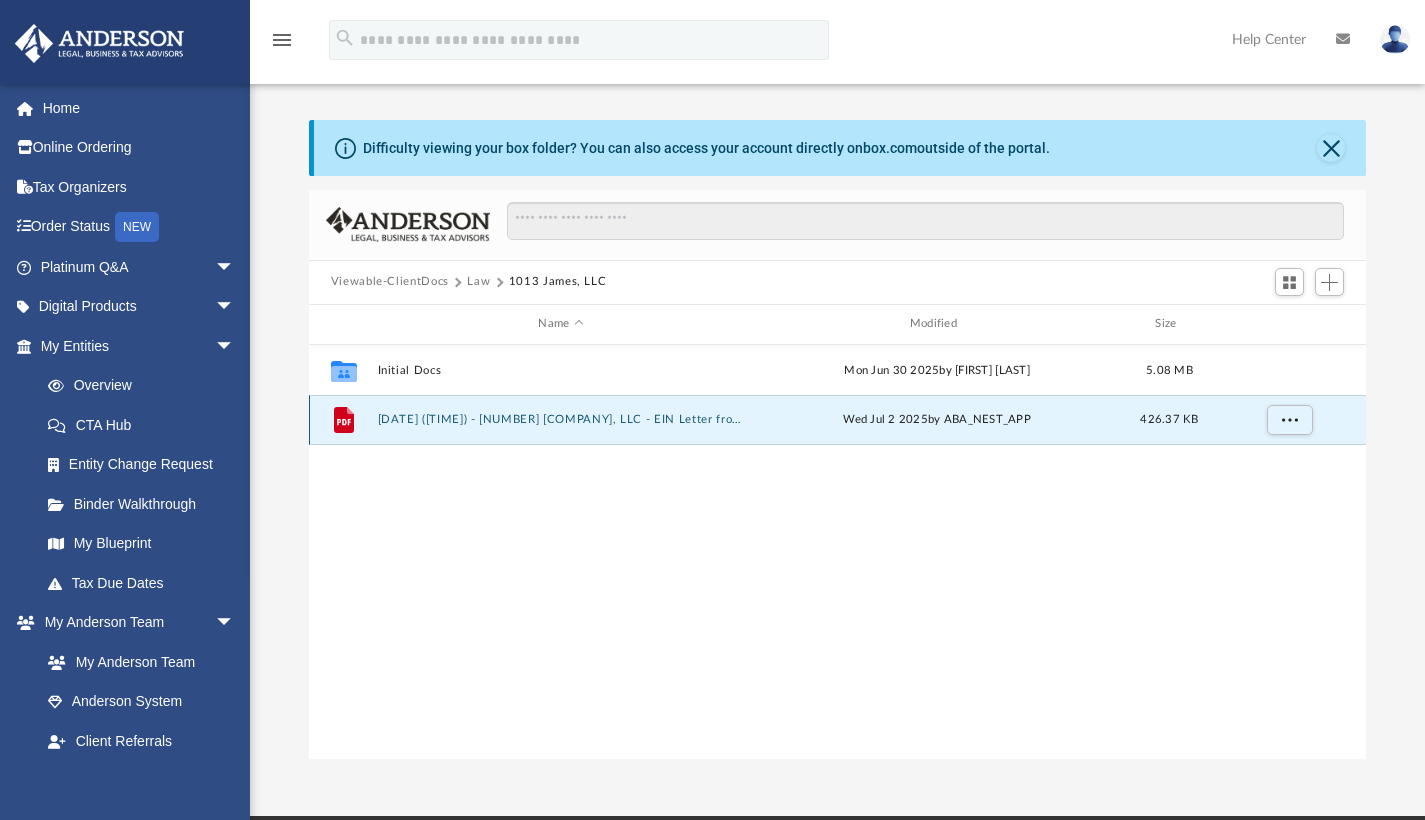 click on "2025.07.02 (14:00:58) - 1013 James, LLC - EIN Letter from IRS.pdf" at bounding box center [560, 419] 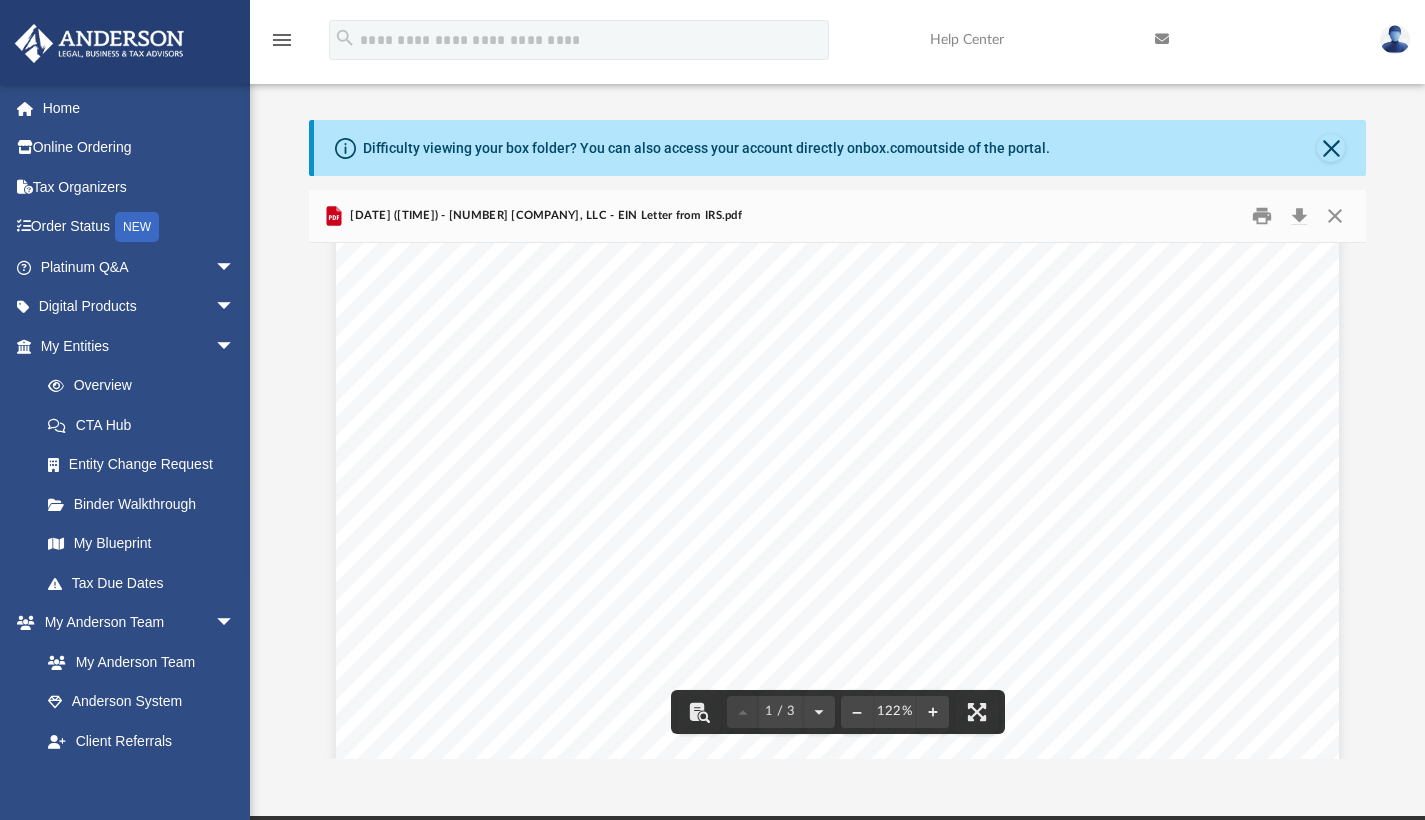 scroll, scrollTop: 0, scrollLeft: 0, axis: both 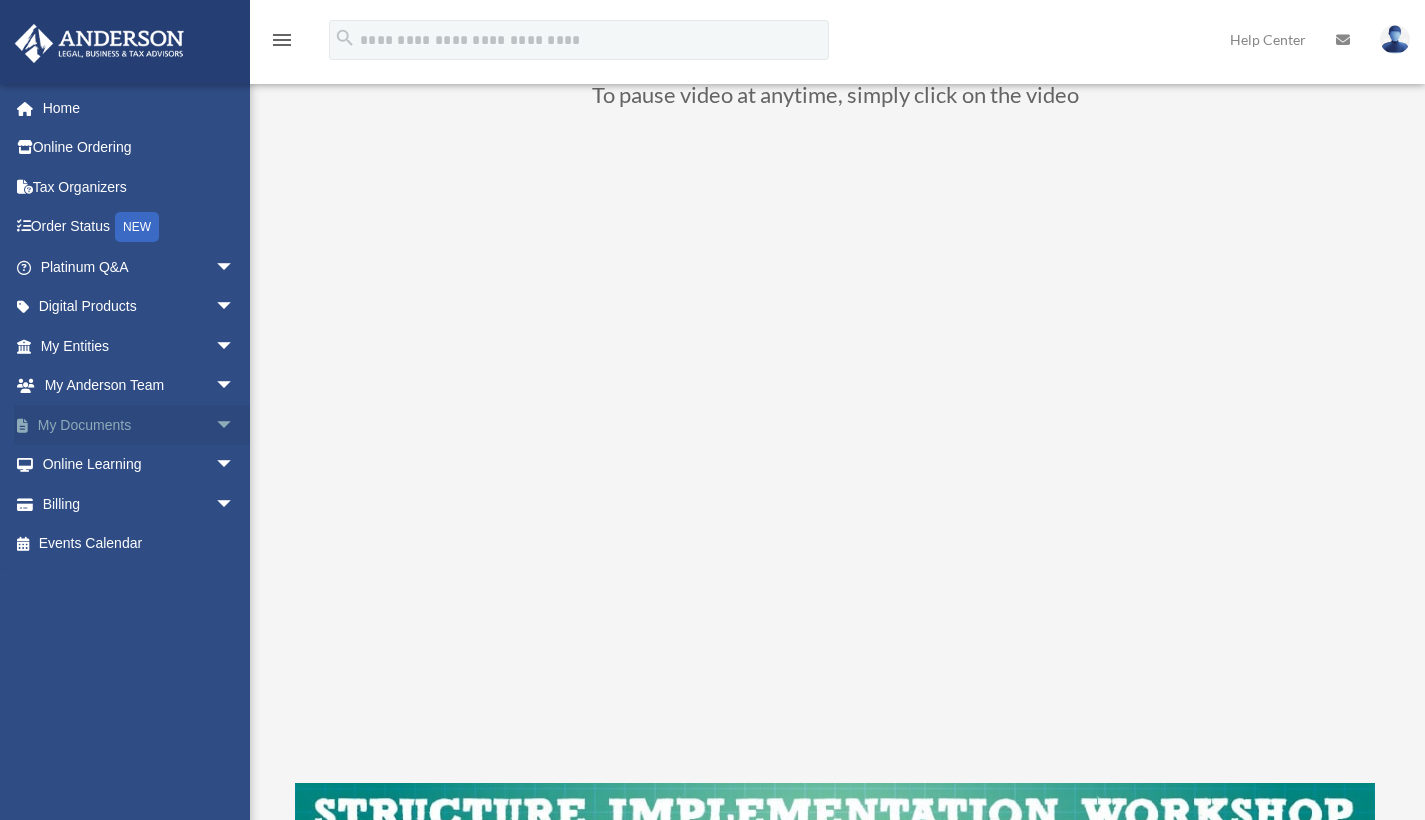click on "My Documents arrow_drop_down" at bounding box center (139, 425) 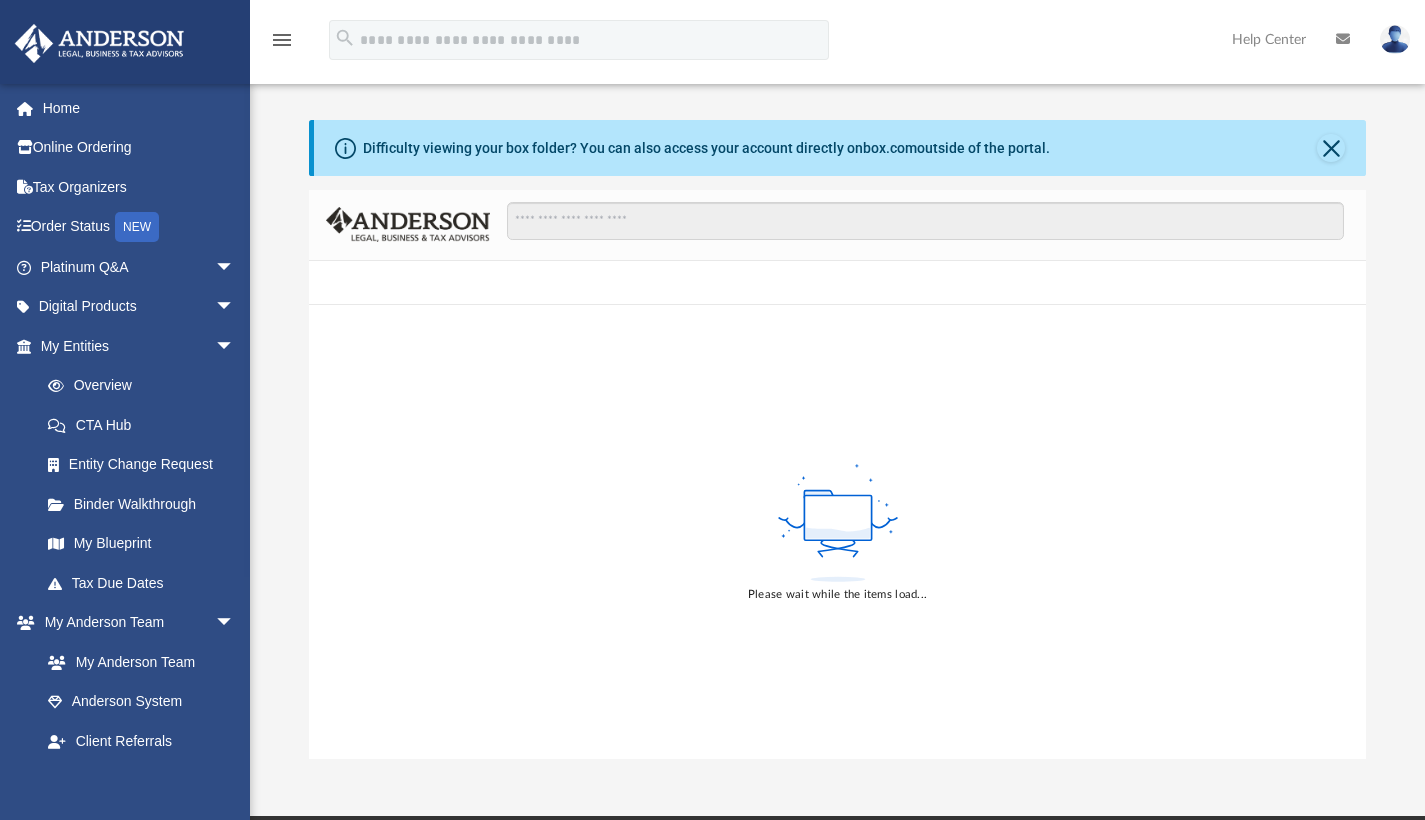 scroll, scrollTop: 0, scrollLeft: 0, axis: both 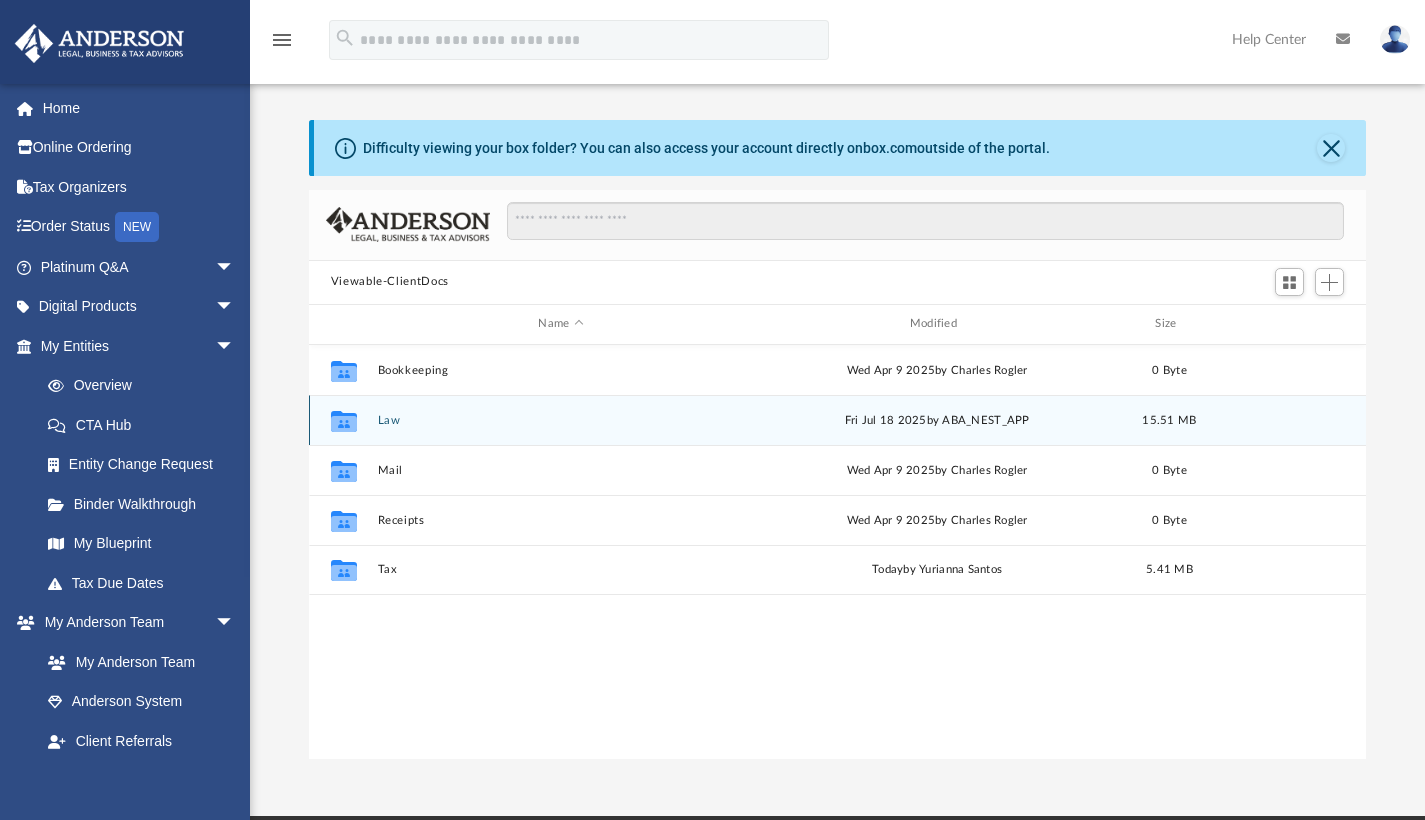 click on "Law" at bounding box center [560, 419] 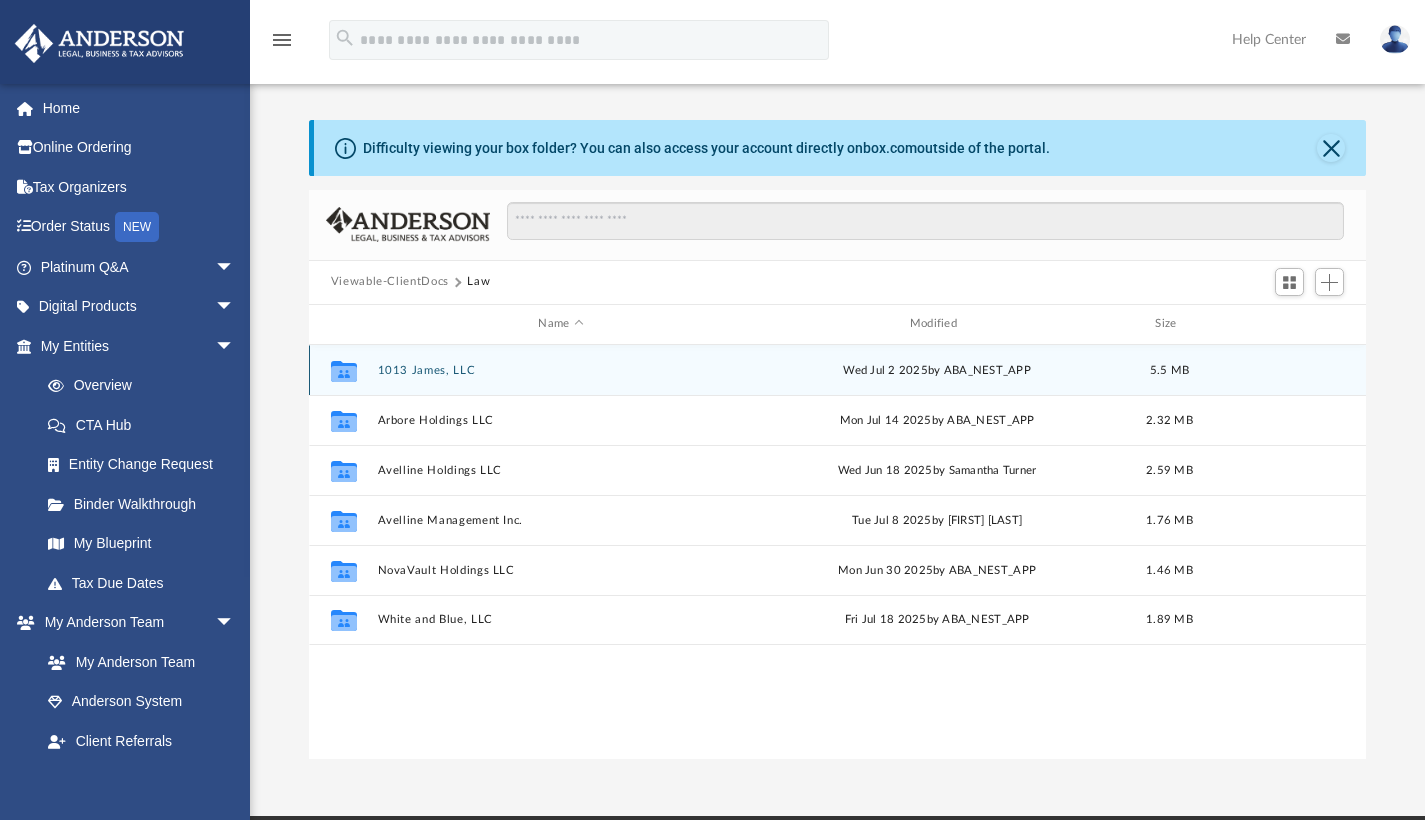 click on "1013 James, LLC" at bounding box center [560, 369] 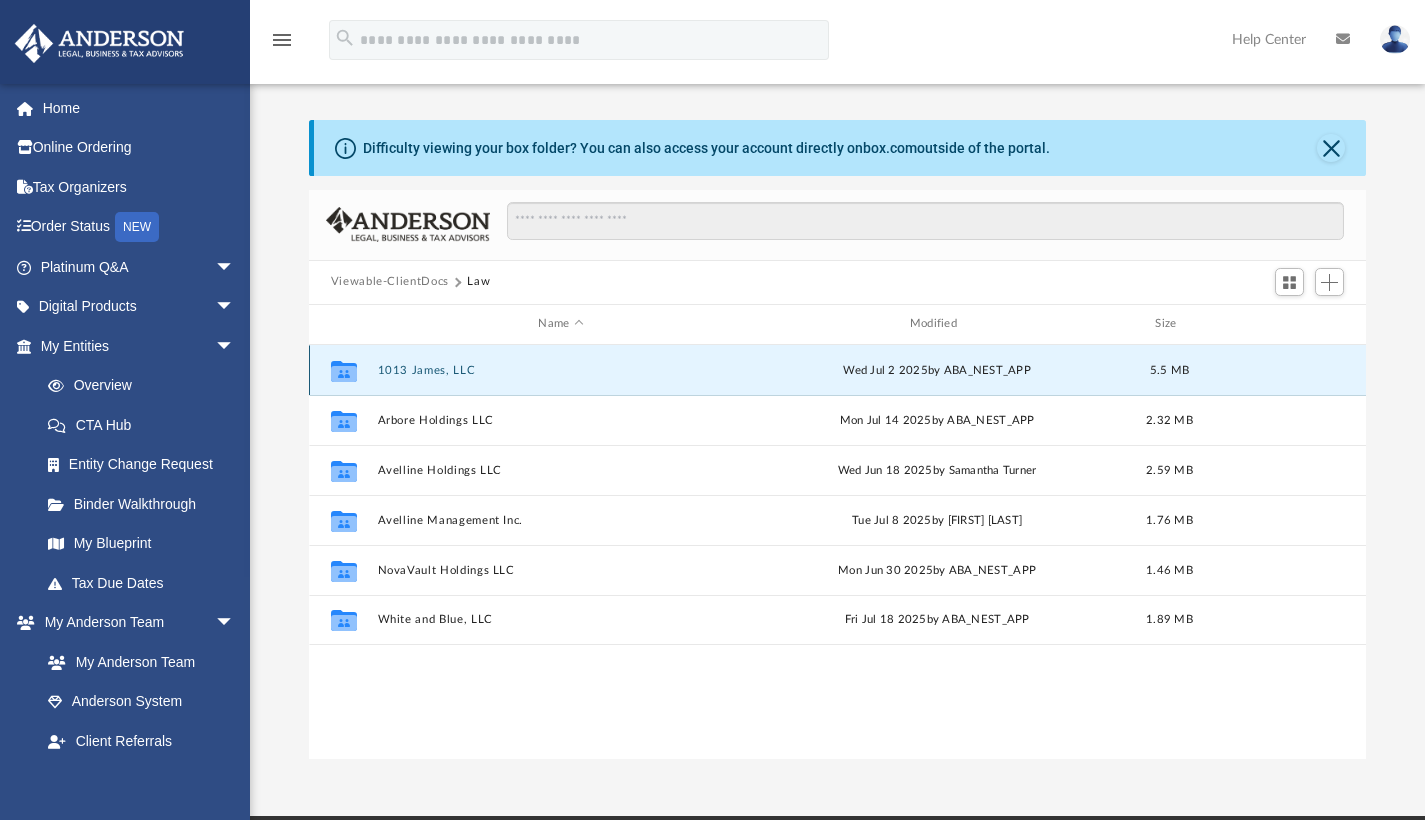 click on "1013 James, LLC" at bounding box center [560, 369] 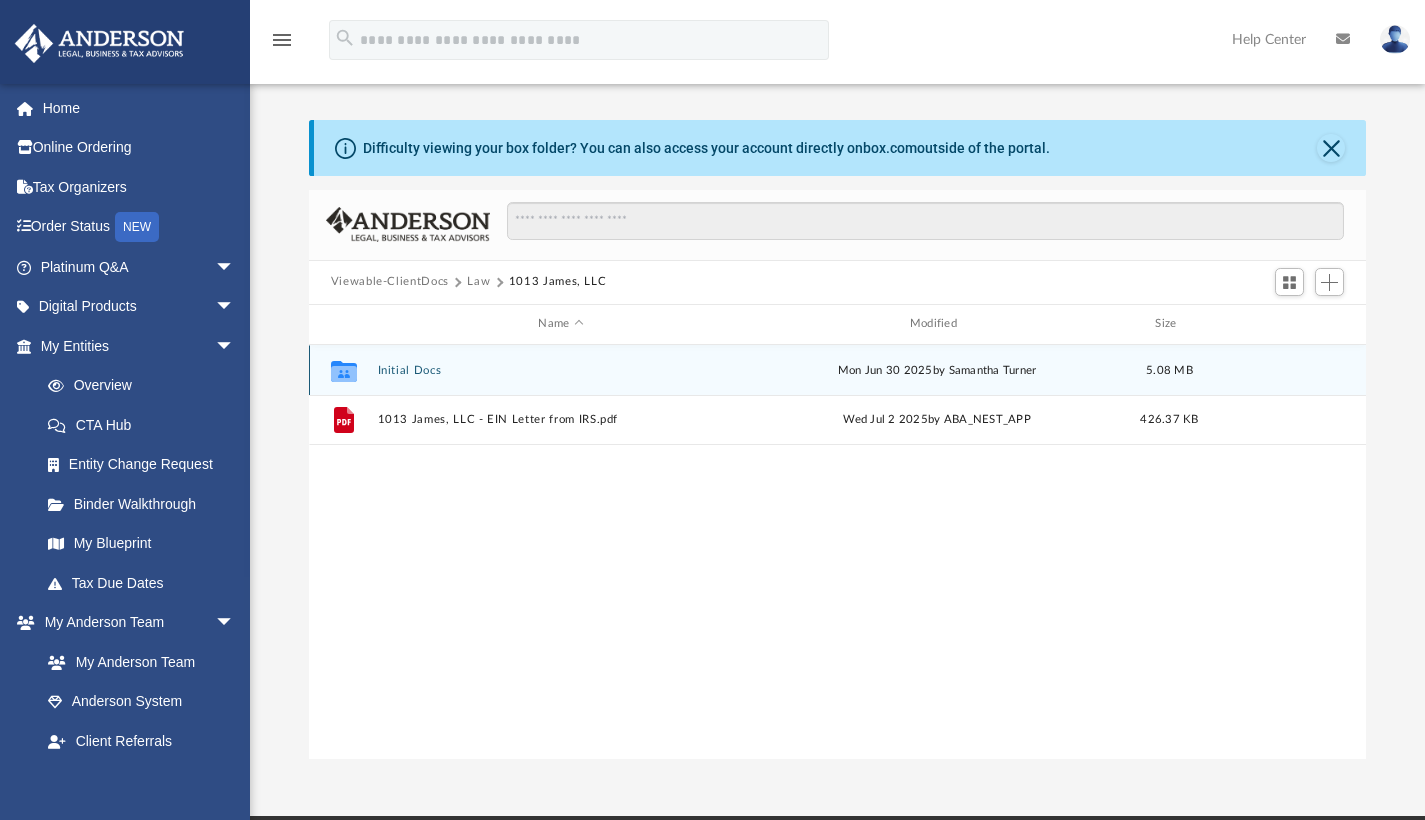 click on "Initial Docs" at bounding box center [560, 369] 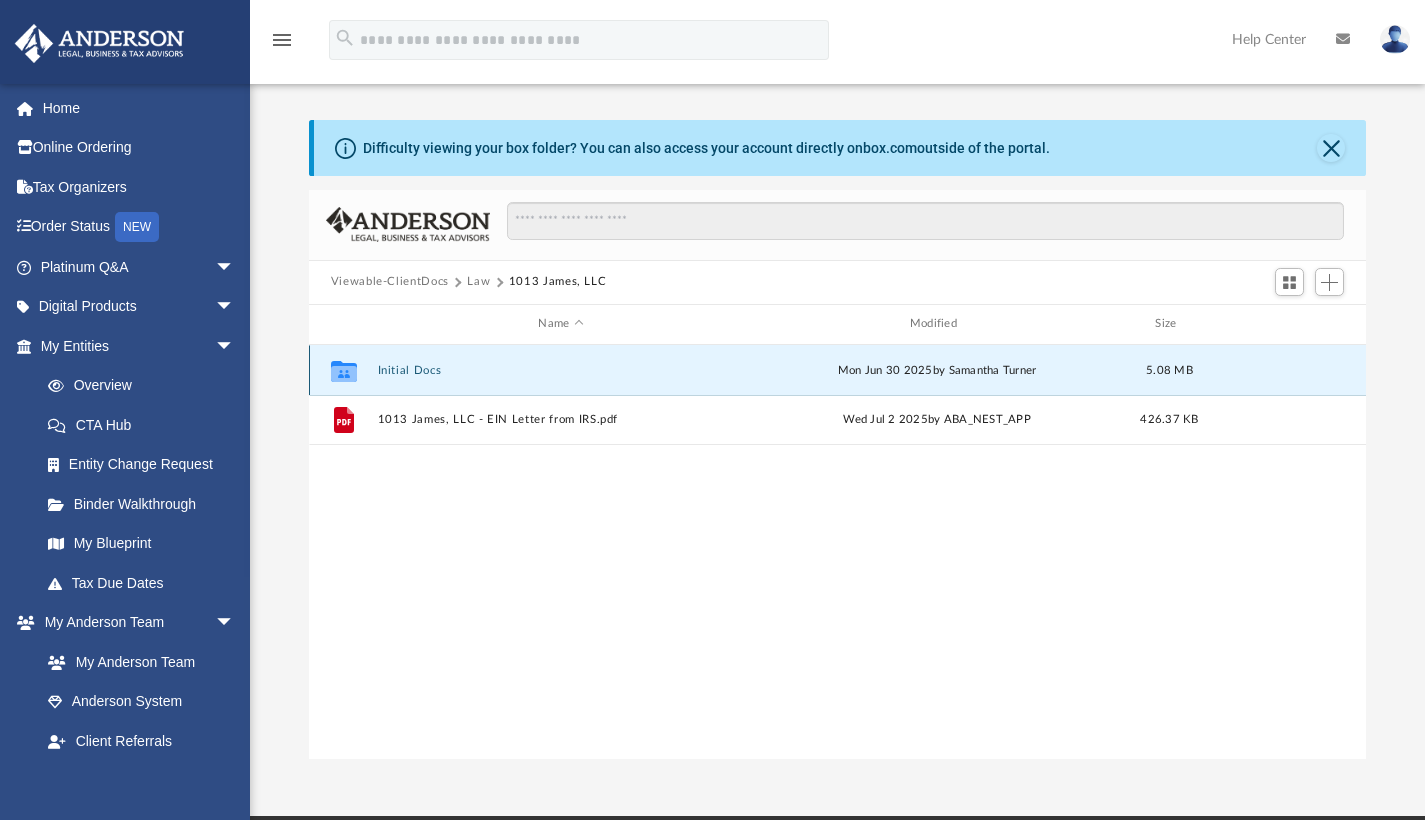 click on "Initial Docs" at bounding box center [560, 369] 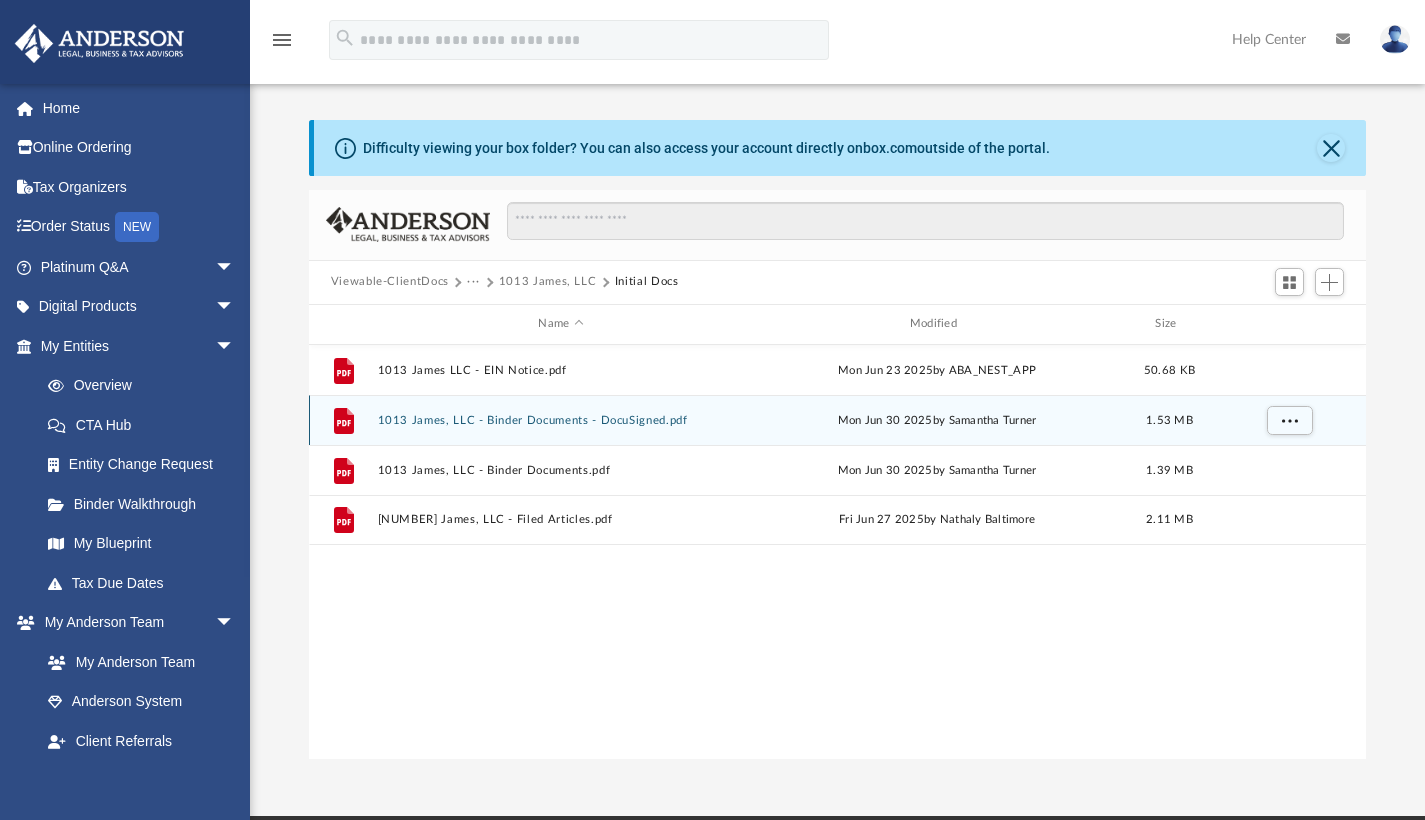 click on "Mon Jun 30 2025  by [FIRST] [LAST]" at bounding box center [936, 420] 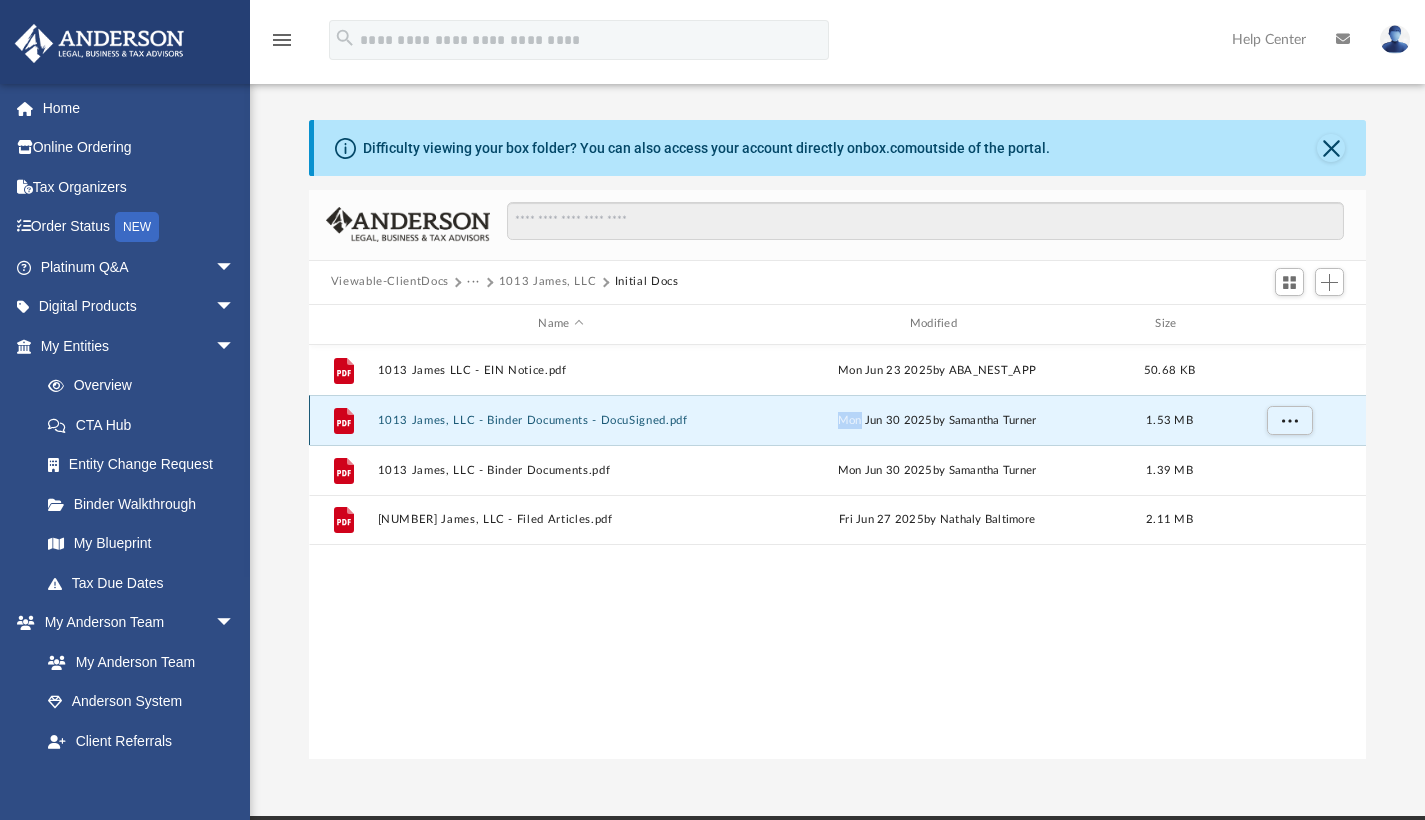 click on "Mon Jun 30 2025  by [FIRST] [LAST]" at bounding box center [936, 420] 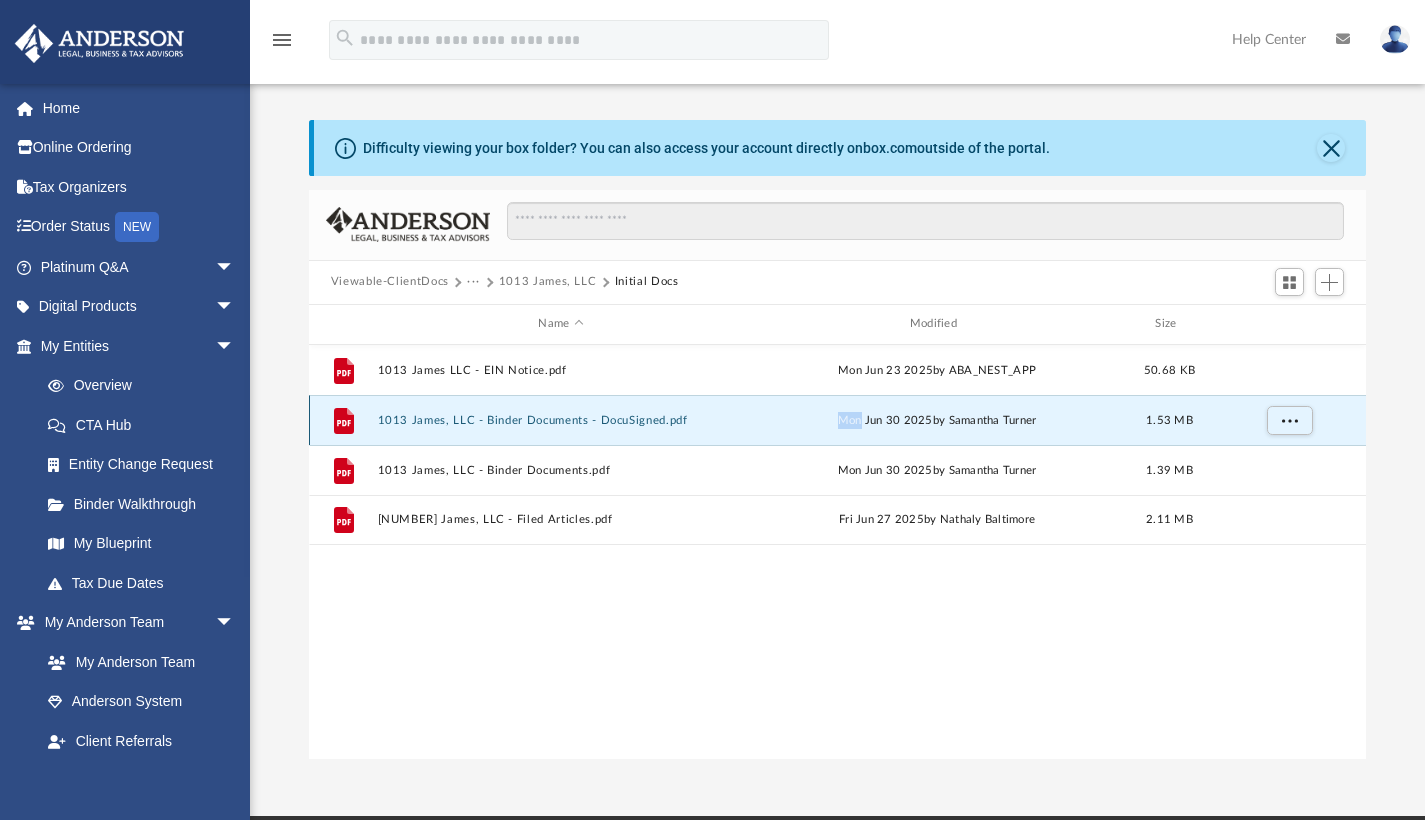 click on "1013 James, LLC - Binder Documents - DocuSigned.pdf" at bounding box center (560, 419) 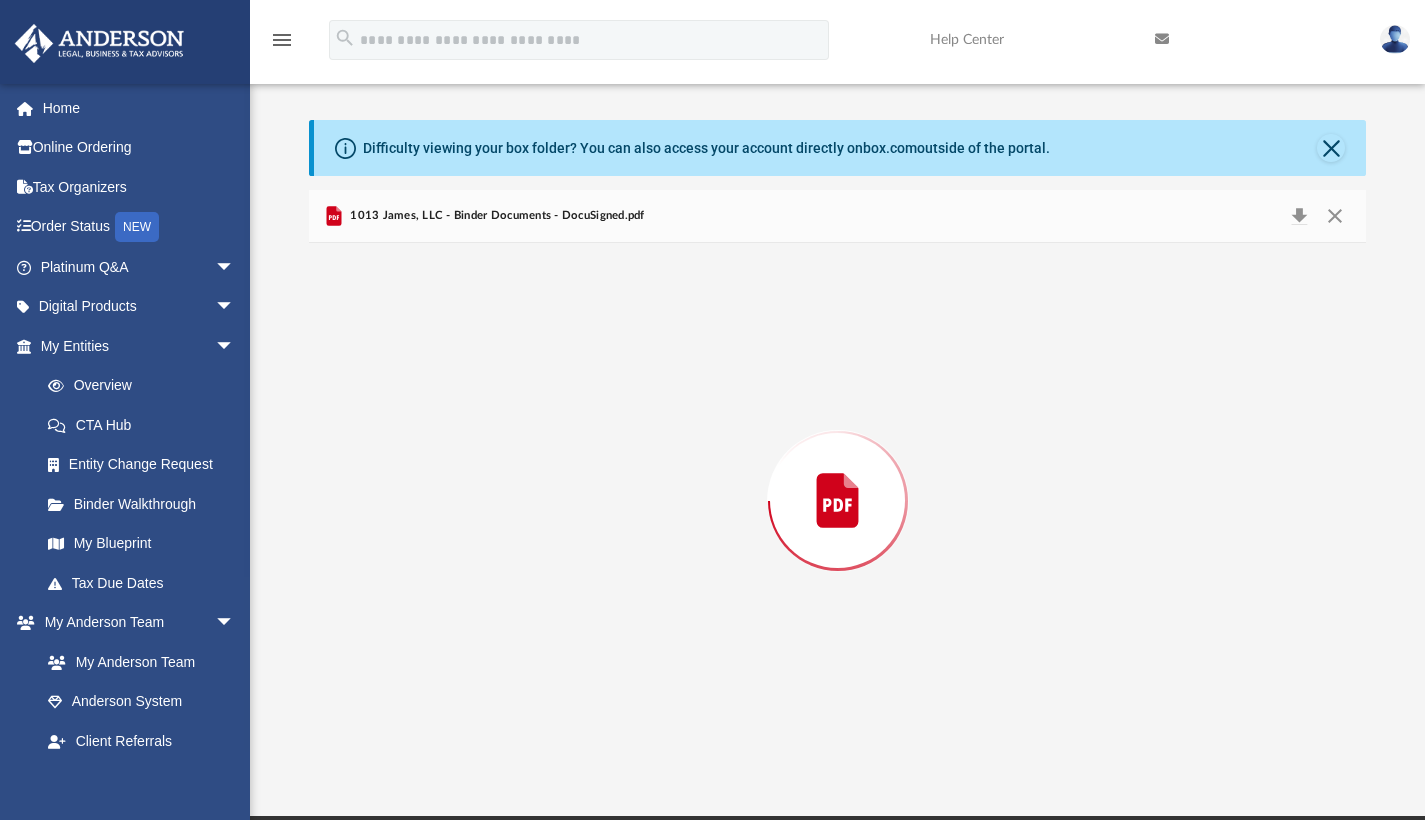 click at bounding box center [838, 501] 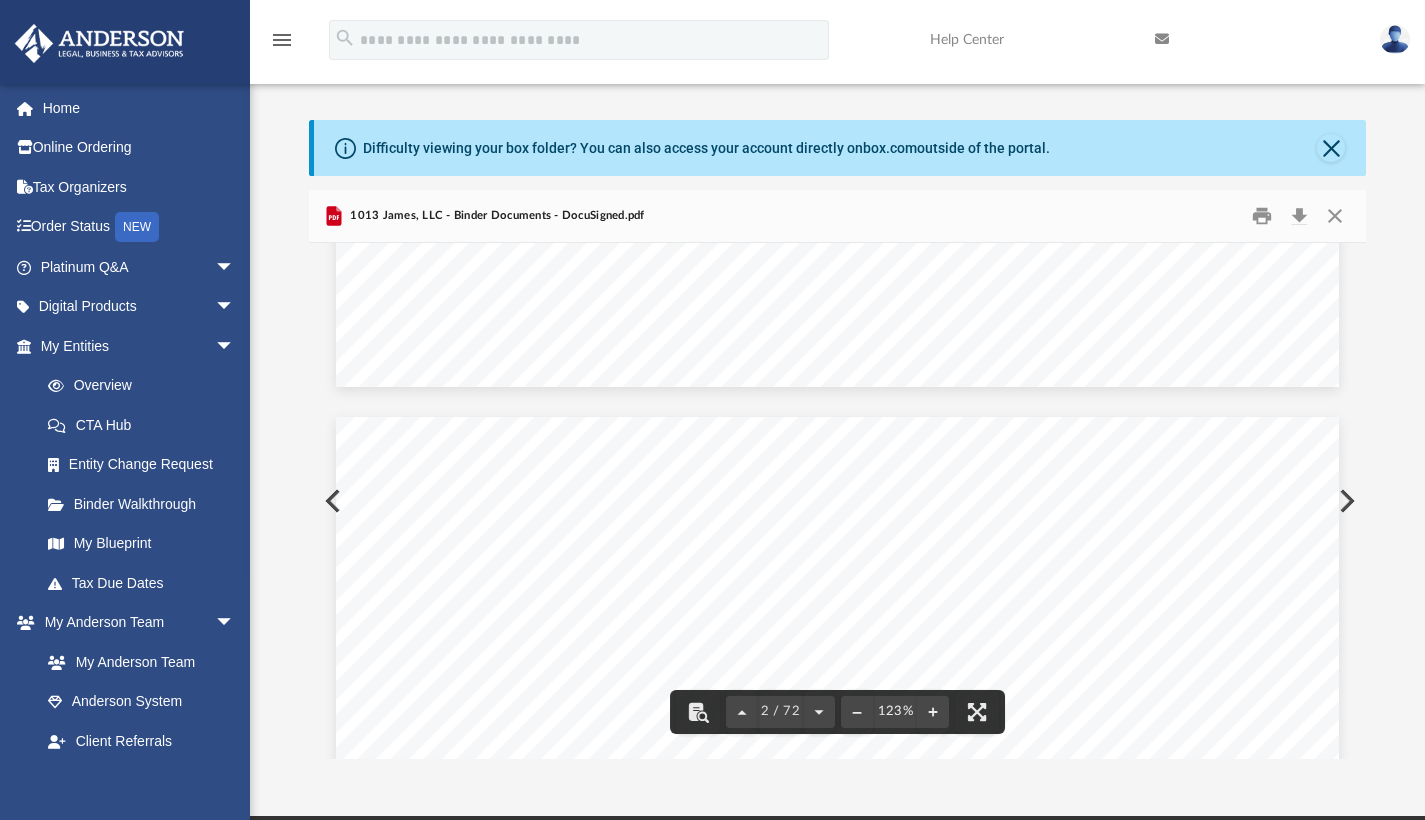 scroll, scrollTop: 1345, scrollLeft: 0, axis: vertical 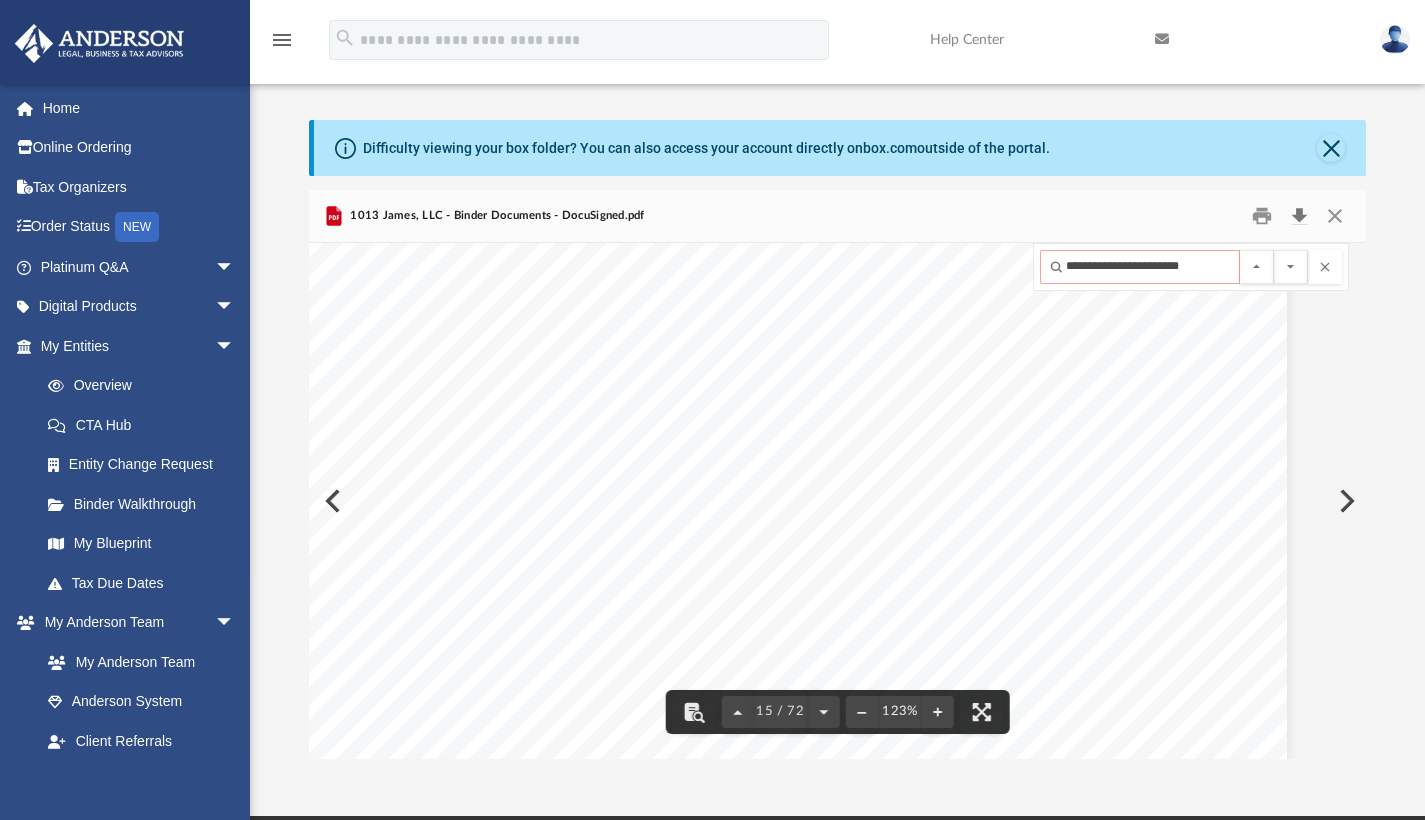 type on "**********" 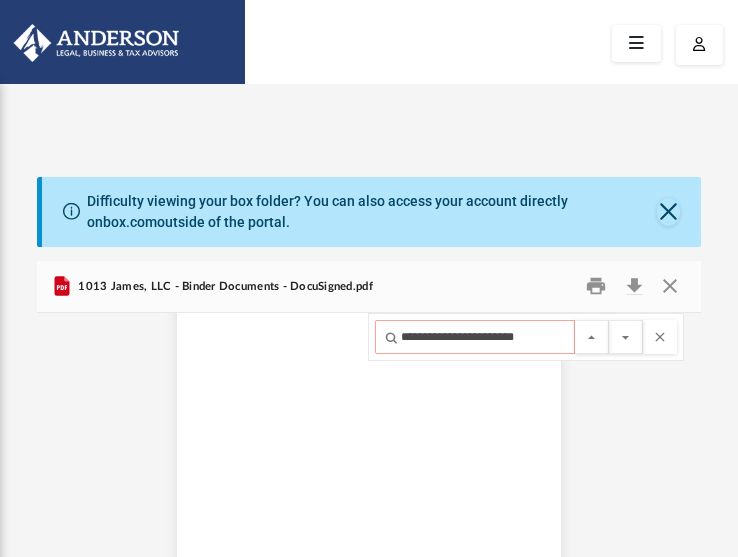scroll, scrollTop: 440, scrollLeft: 649, axis: both 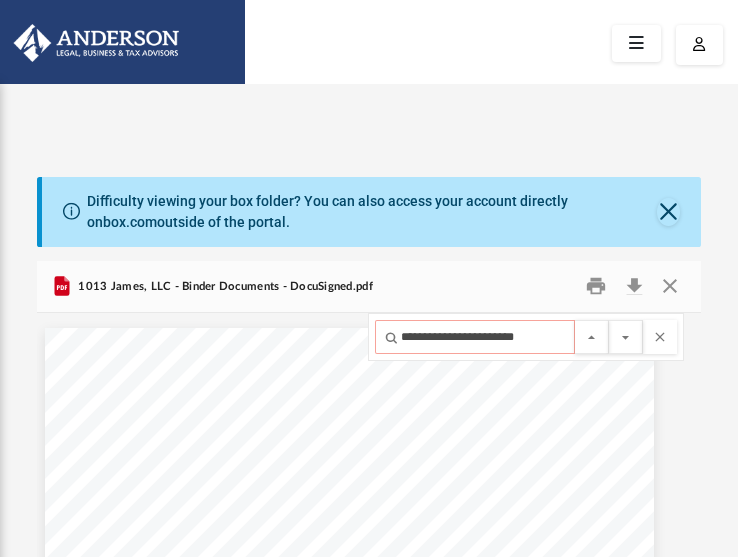 click on "App
[EMAIL]
Sign Out
[EMAIL]
Home
Online Ordering
Tax Organizers
Order Status  NEW
Platinum Q&A arrow_drop_down
Client FAQ
Platinum Walkthrough
Submit a Question
Answered Questions
Document Review
Platinum Knowledge Room
Tax & Bookkeeping Packages
Land Trust & Deed Forum
Portal Feedback
Digital Products arrow_drop_down
Tax Toolbox
Virtual Bookkeeping
Land Trust Kit
Wholesale Trust Kit" at bounding box center (369, 472) 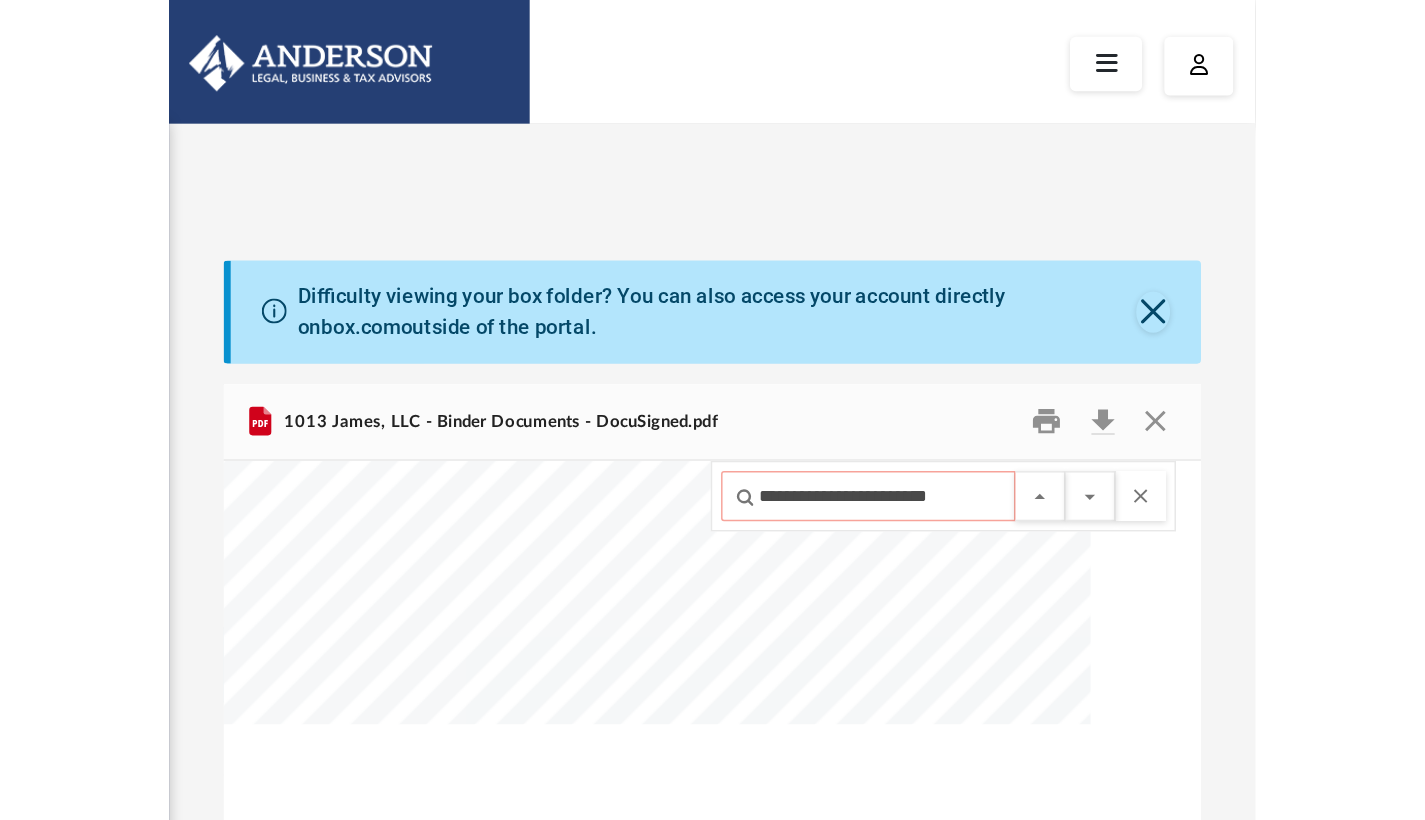 scroll, scrollTop: 16, scrollLeft: 16, axis: both 